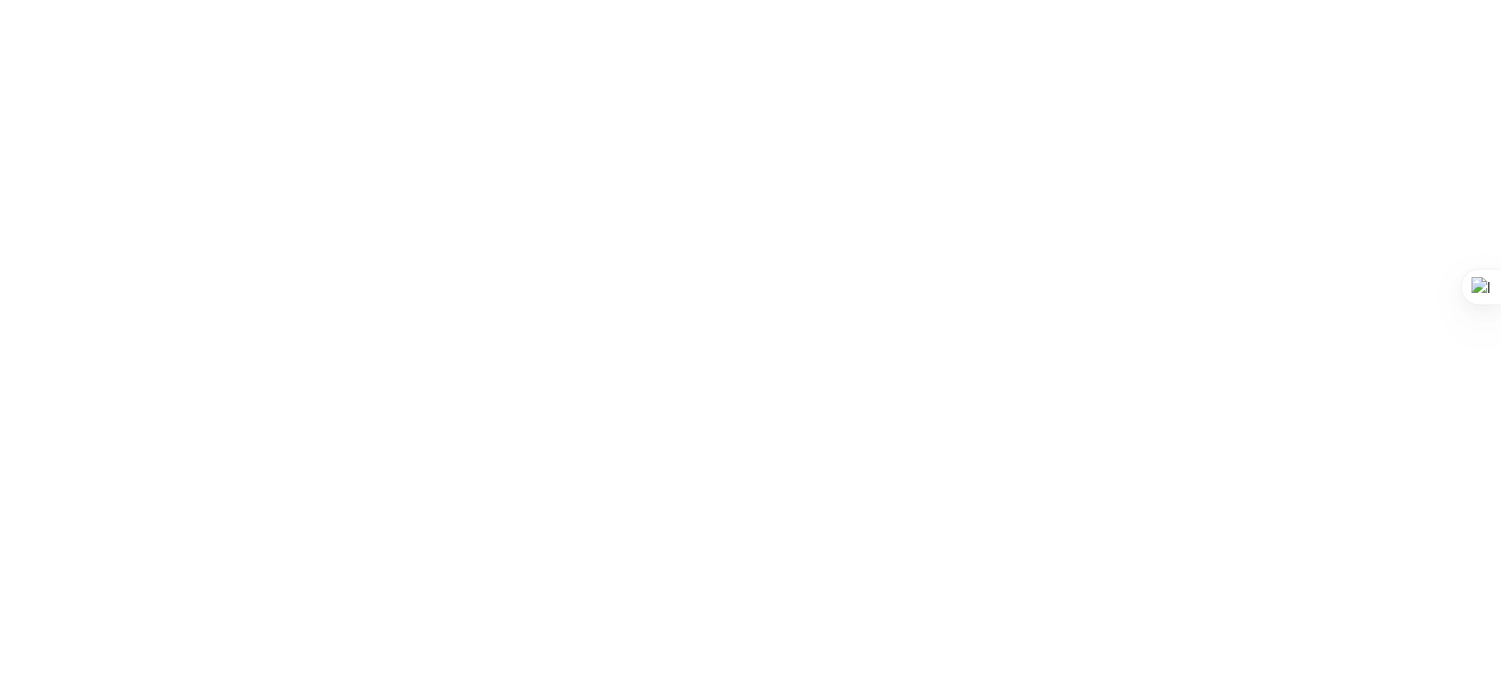 scroll, scrollTop: 0, scrollLeft: 0, axis: both 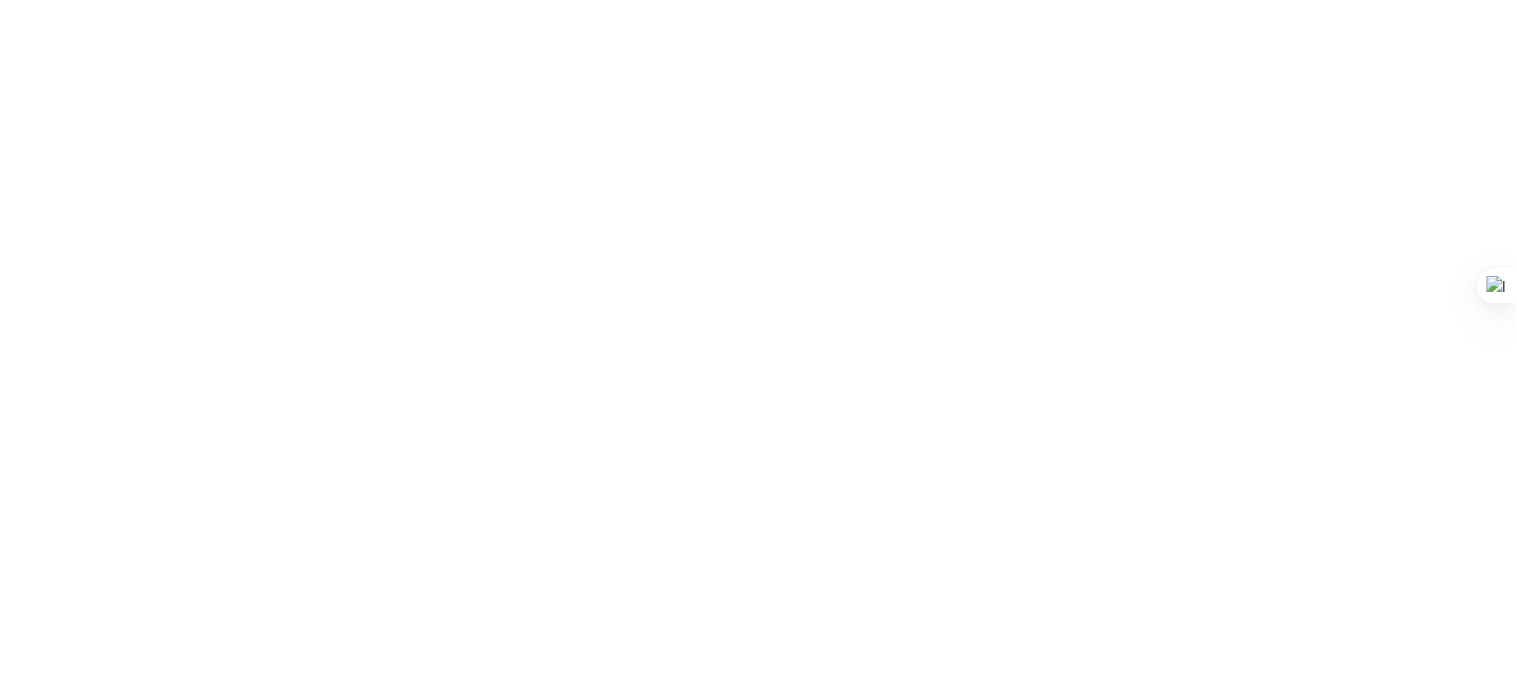 click 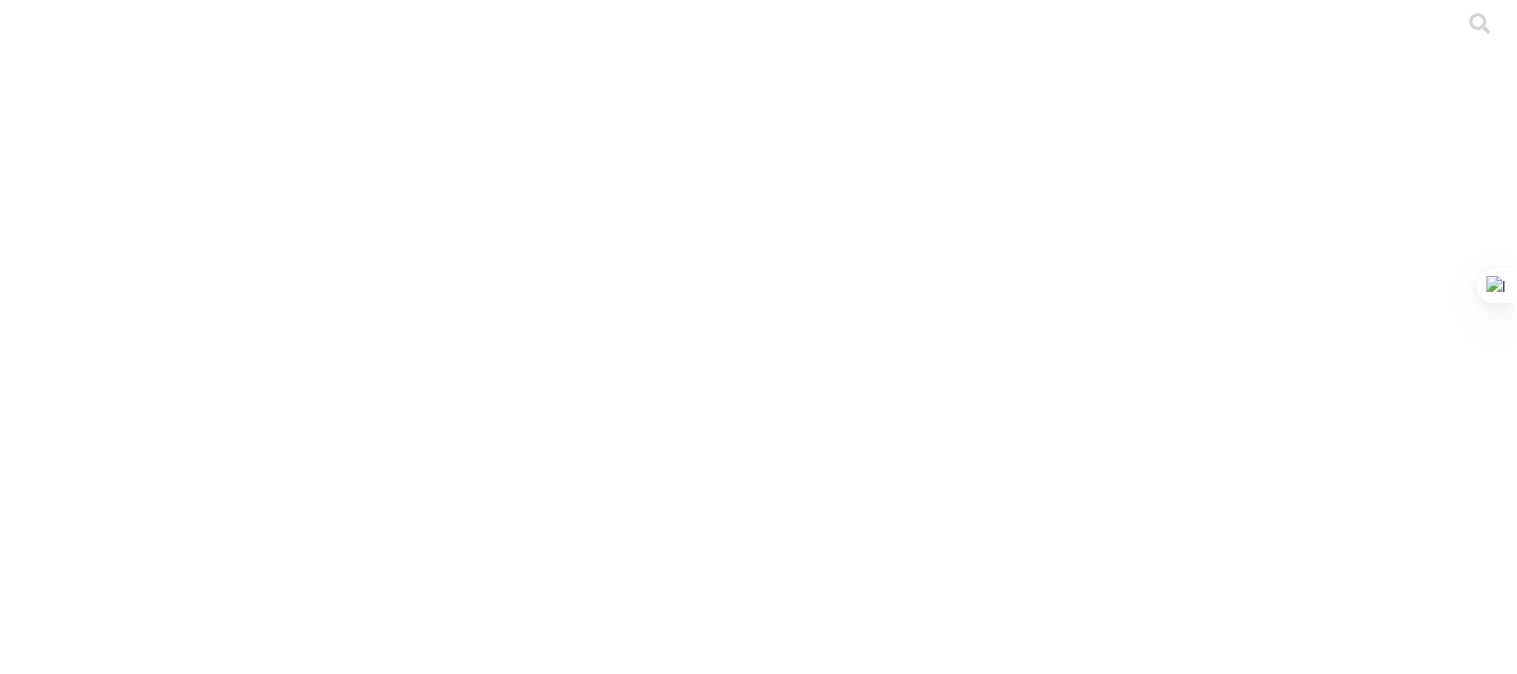 click on ".cls-1 {
fill: #d6d6d6;
}
ETL" at bounding box center [758, 3179] 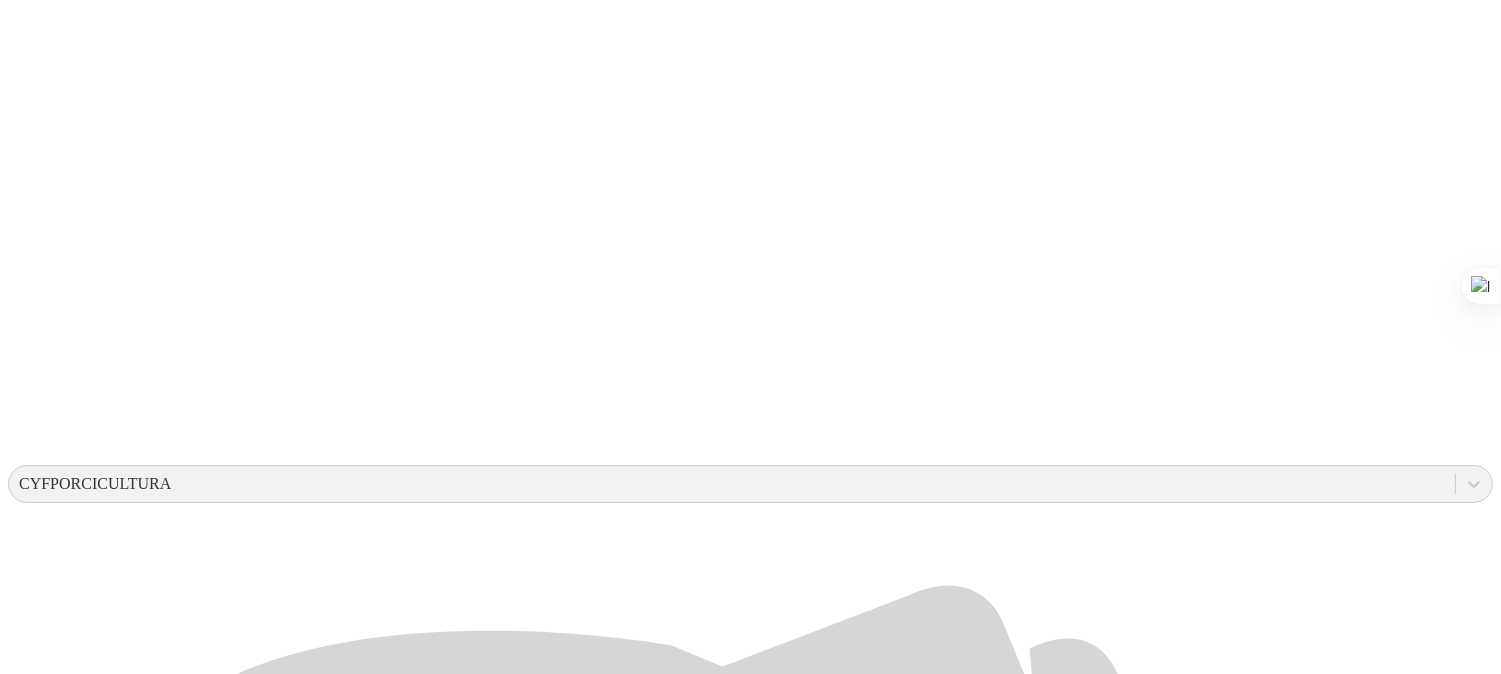 scroll, scrollTop: 351, scrollLeft: 0, axis: vertical 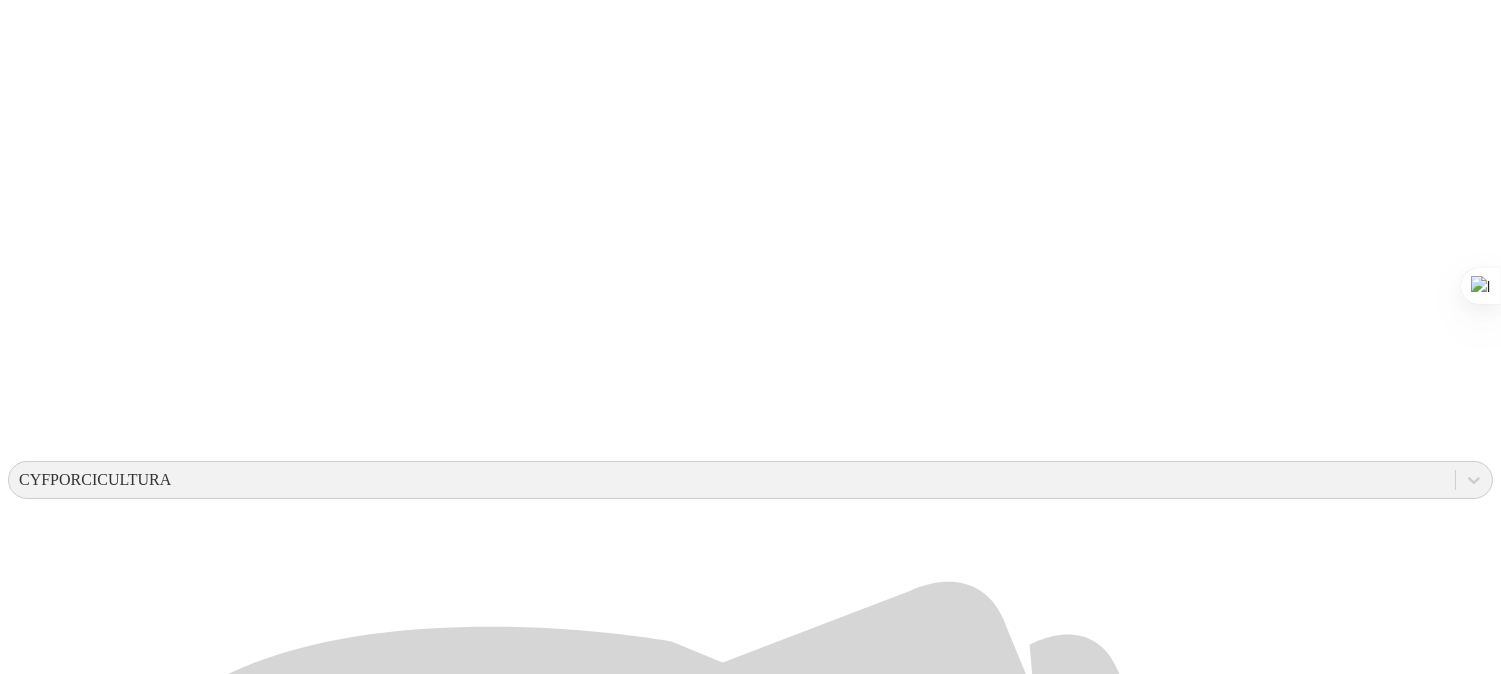 click on ".cls-1 {
fill: #d6d6d6;
}
PRT" at bounding box center [750, 23905] 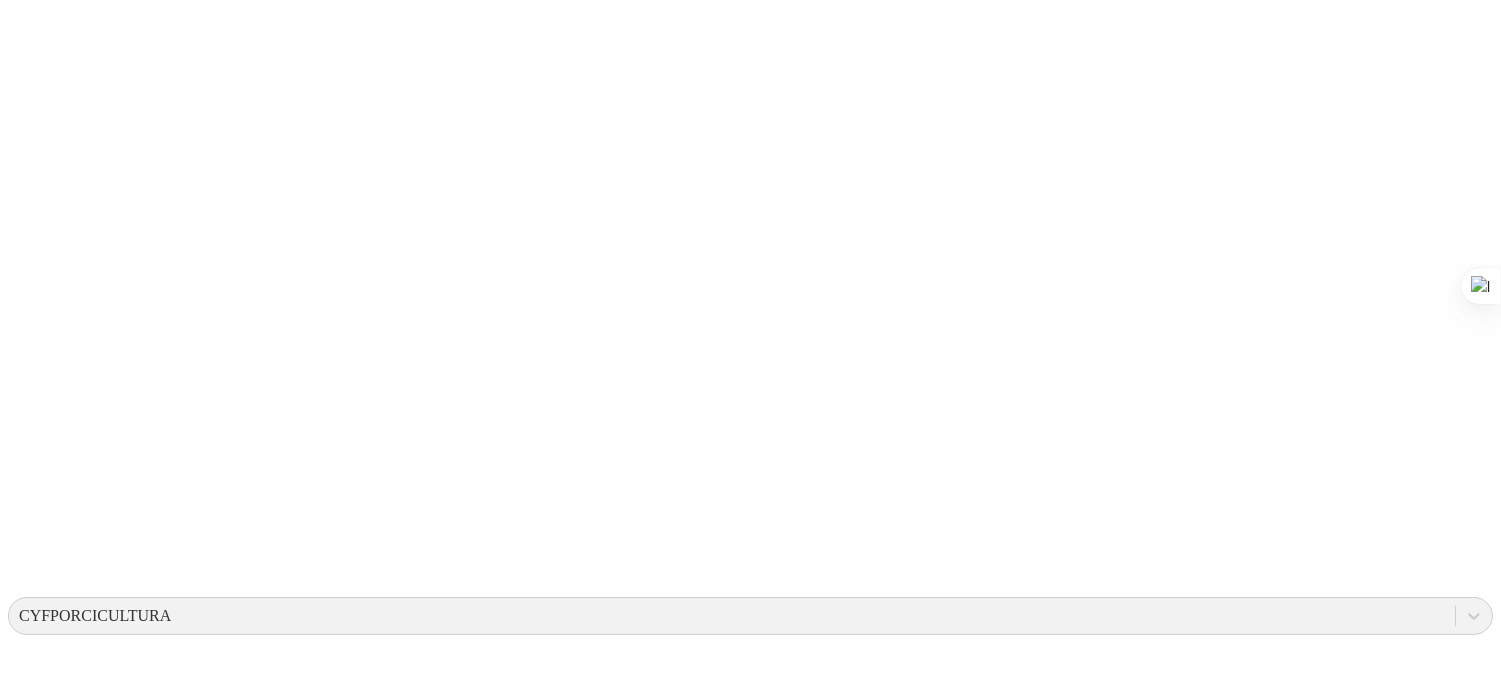scroll, scrollTop: 0, scrollLeft: 0, axis: both 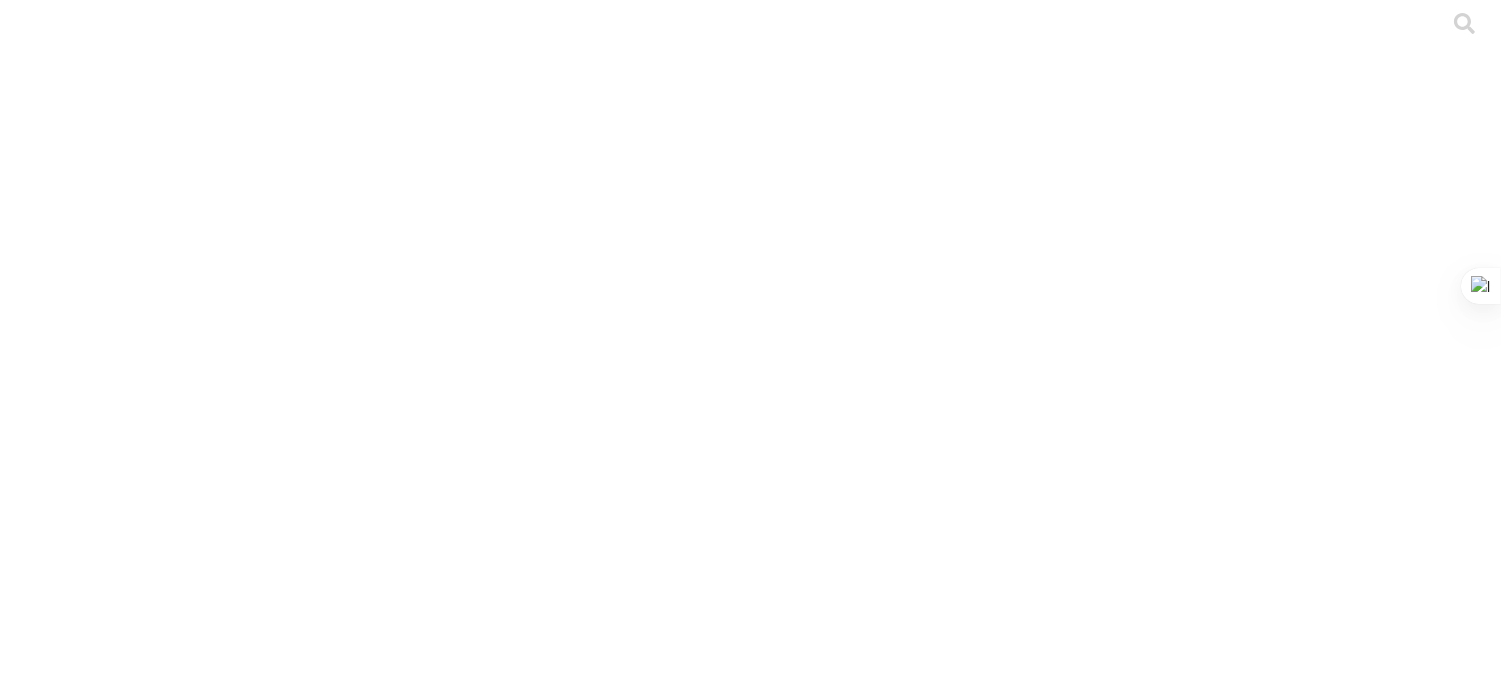 click on "BOGOTA" at bounding box center (127, 2323) 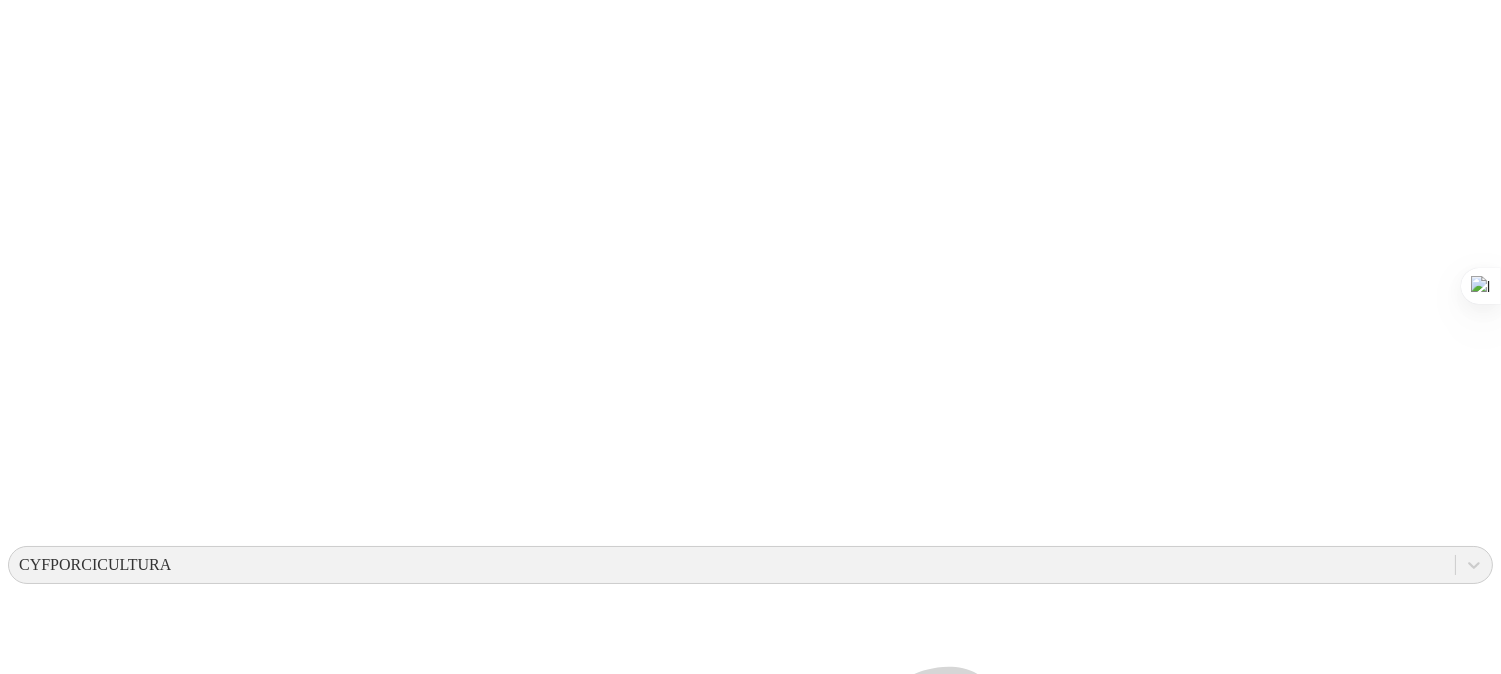 scroll, scrollTop: 333, scrollLeft: 0, axis: vertical 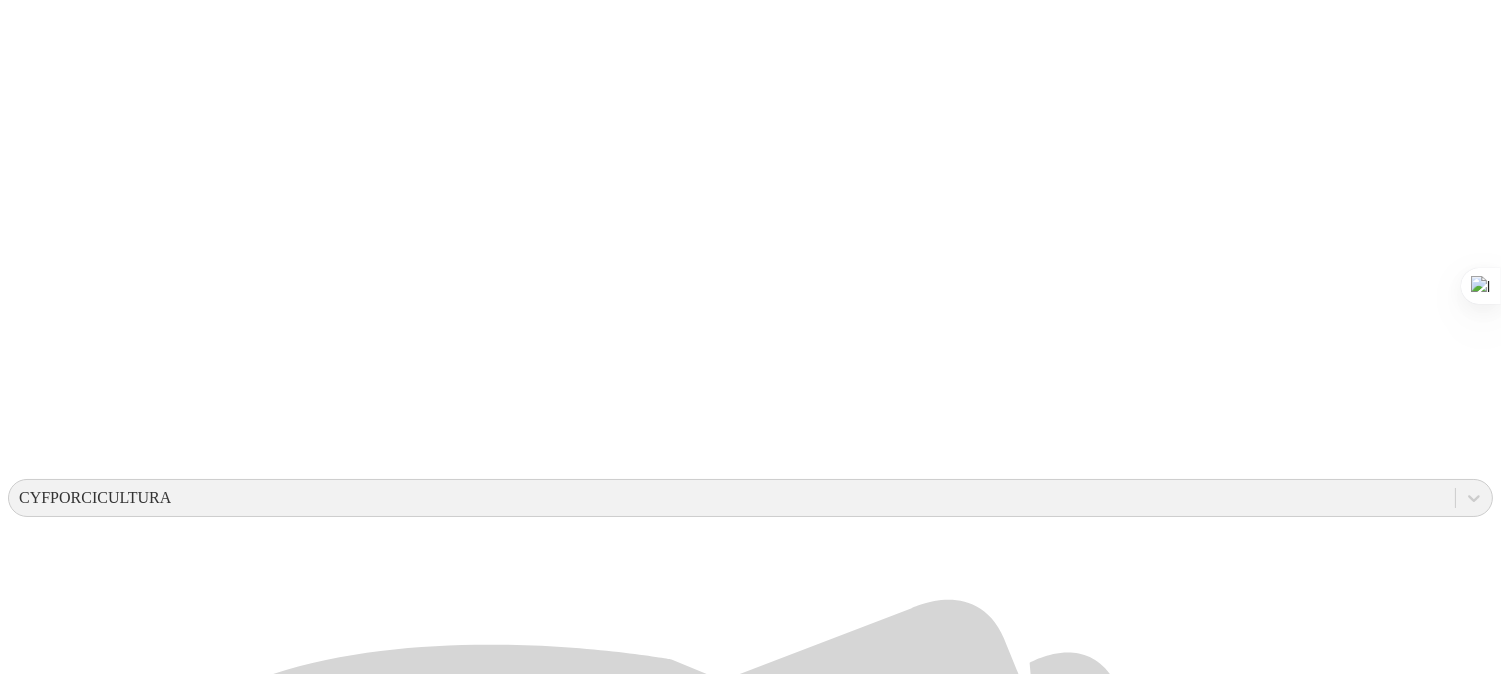 click on "DISTRICERDOS JYR" at bounding box center [750, 11105] 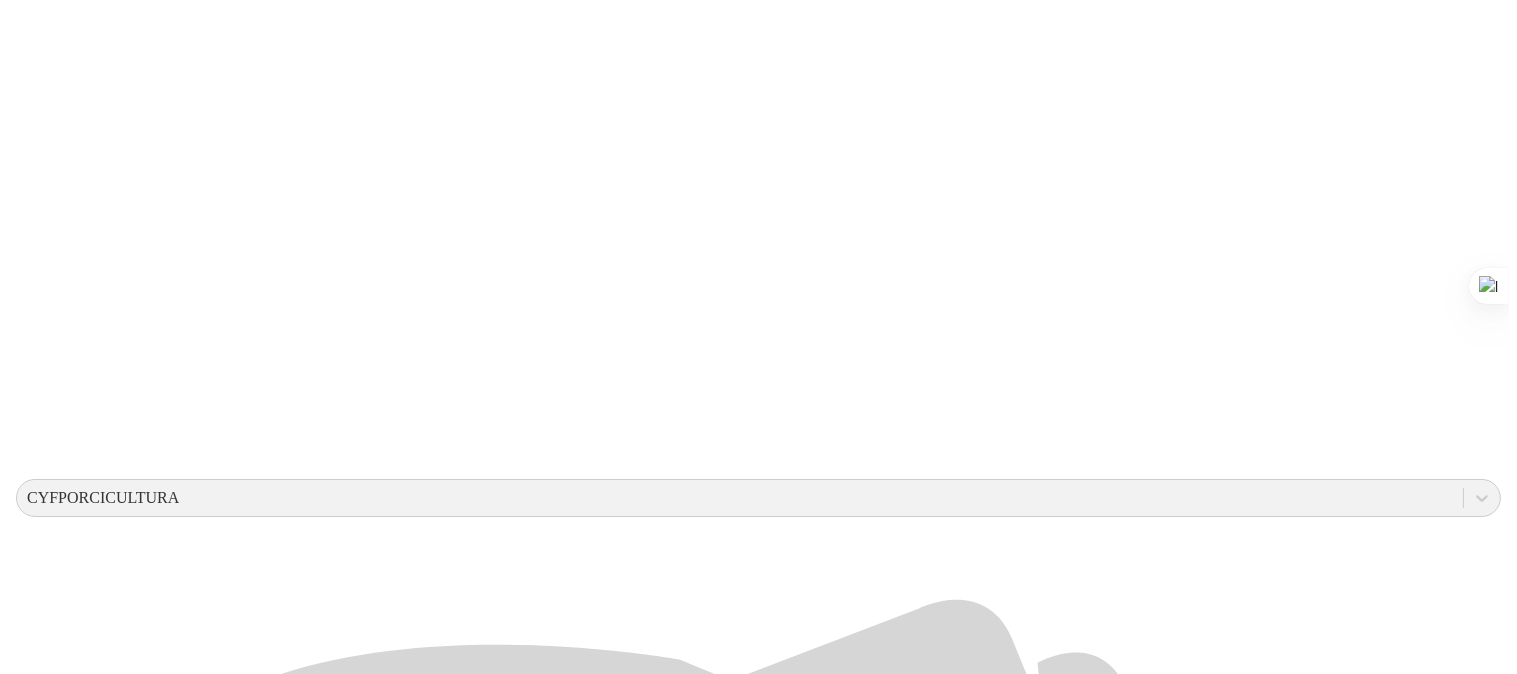 scroll, scrollTop: 0, scrollLeft: 0, axis: both 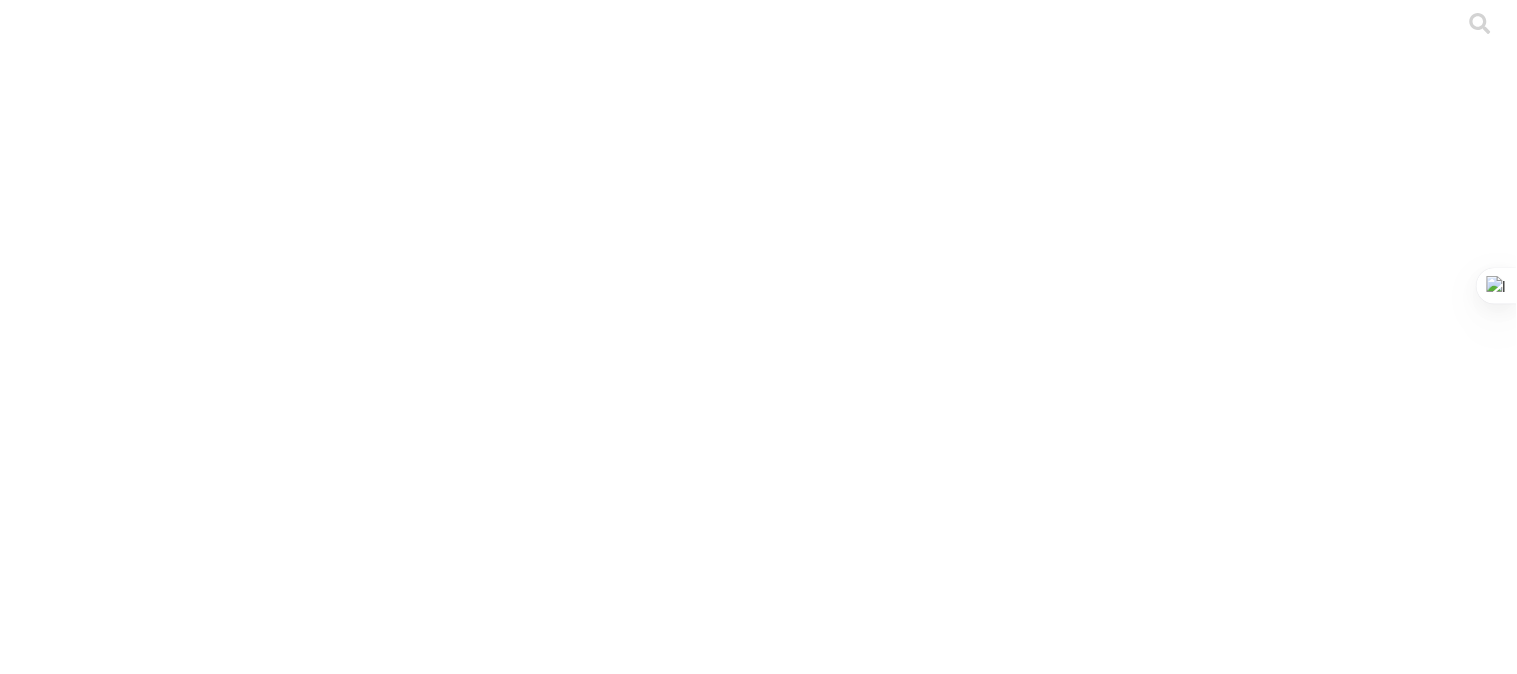 click on ".cls-1 {
fill: #d6d6d6;
}
CEBA" at bounding box center [758, 3179] 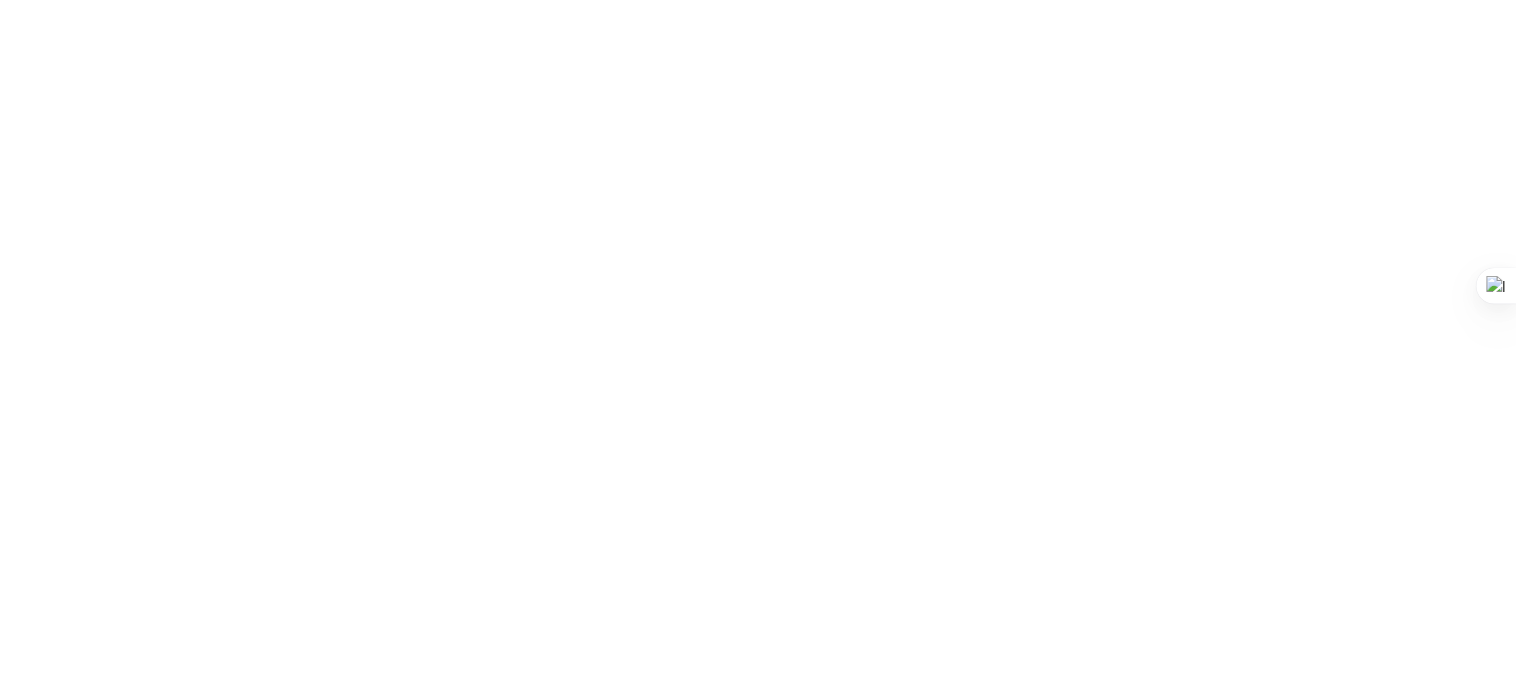click at bounding box center [96, 2486] 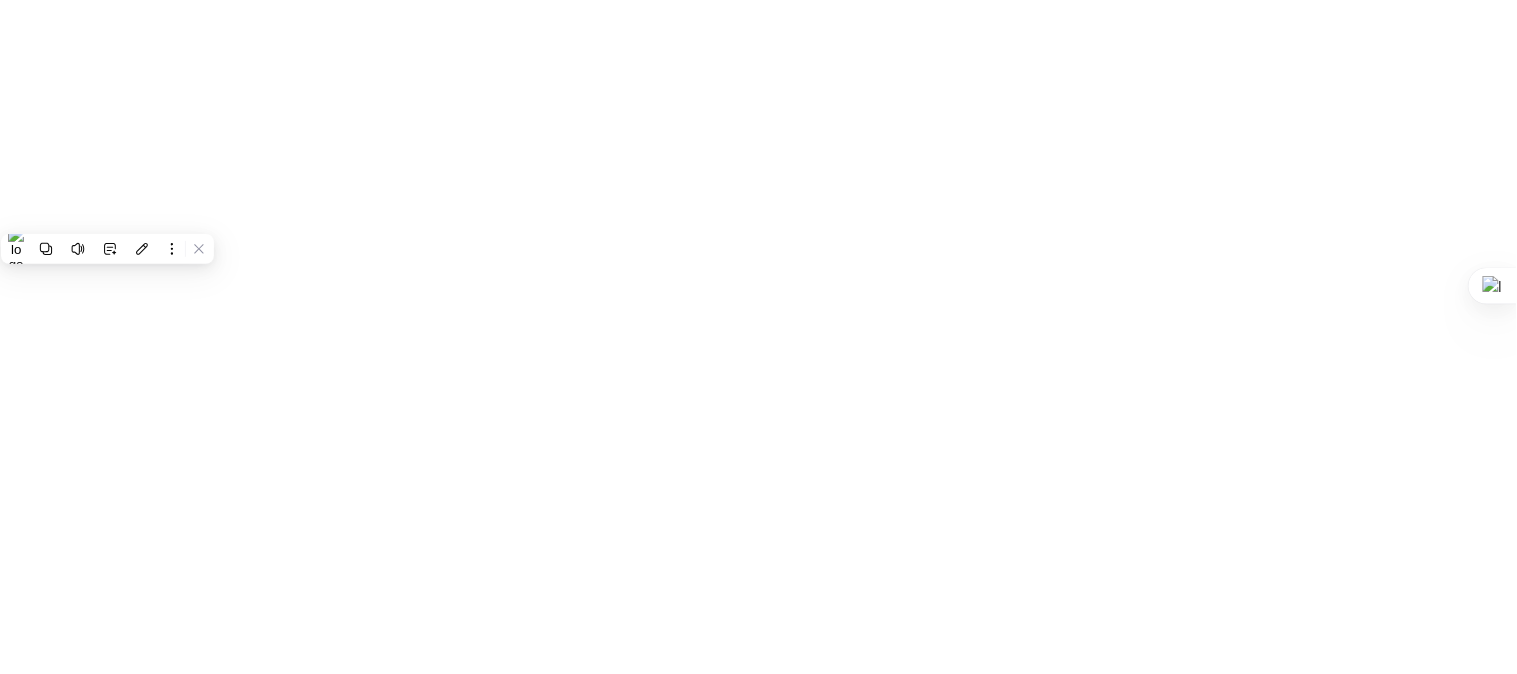 click at bounding box center [96, 2486] 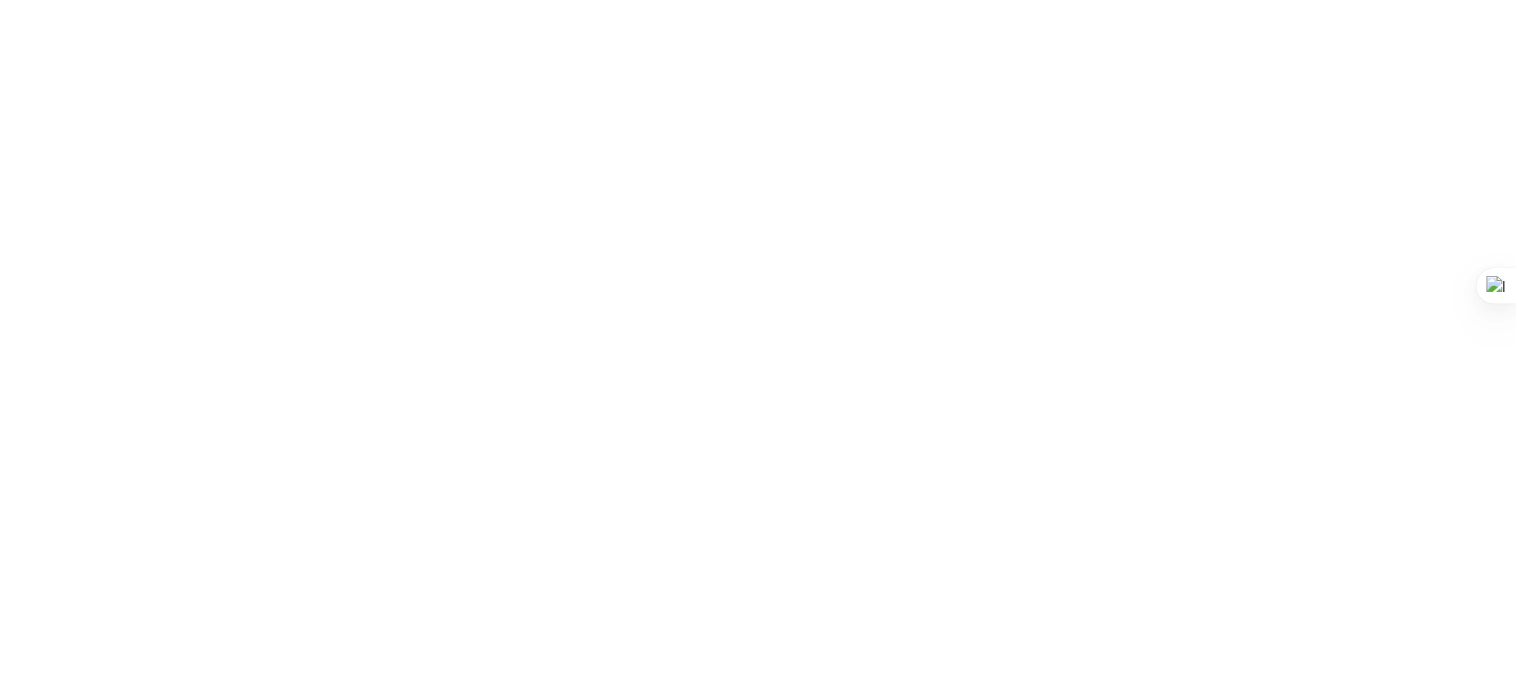 paste on "ABRIL-SITIO 3 - DISTRICERDOS JYR-[LAST].xlsx" 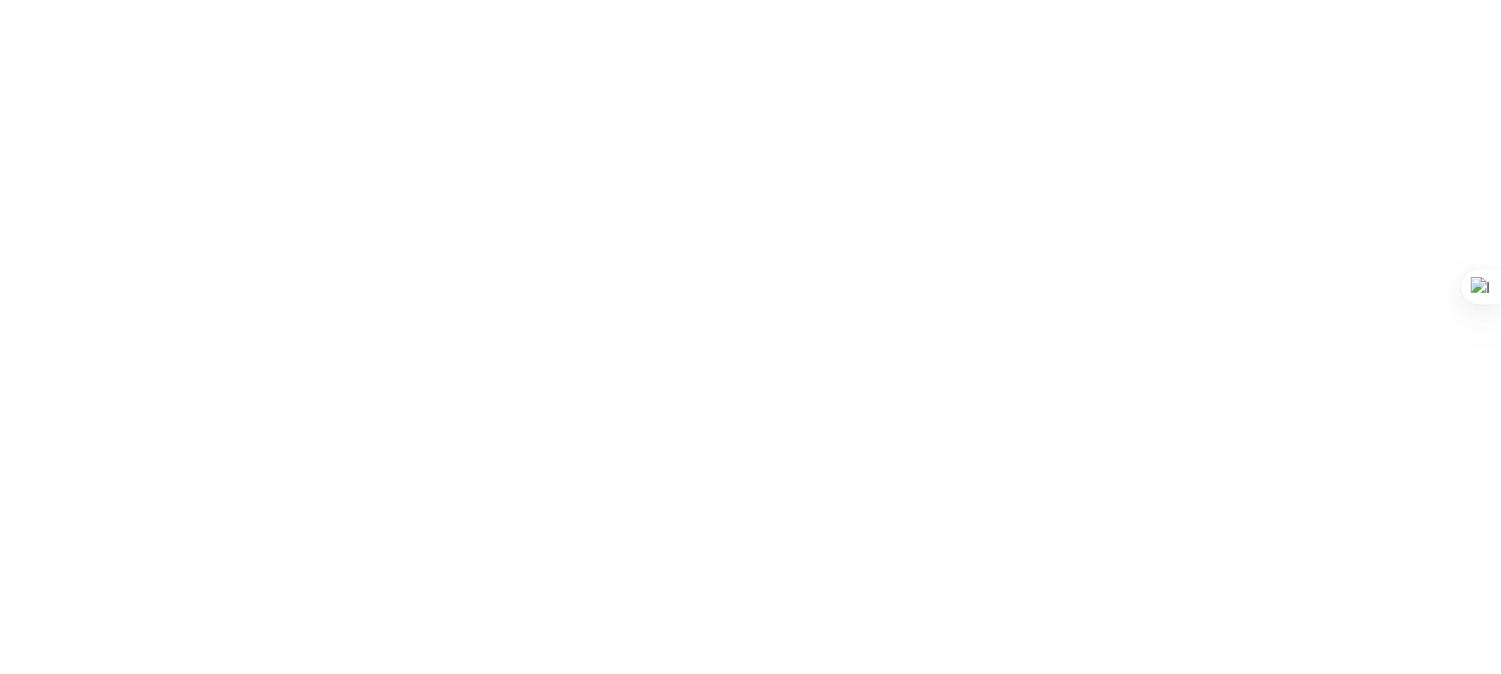 scroll, scrollTop: 0, scrollLeft: 0, axis: both 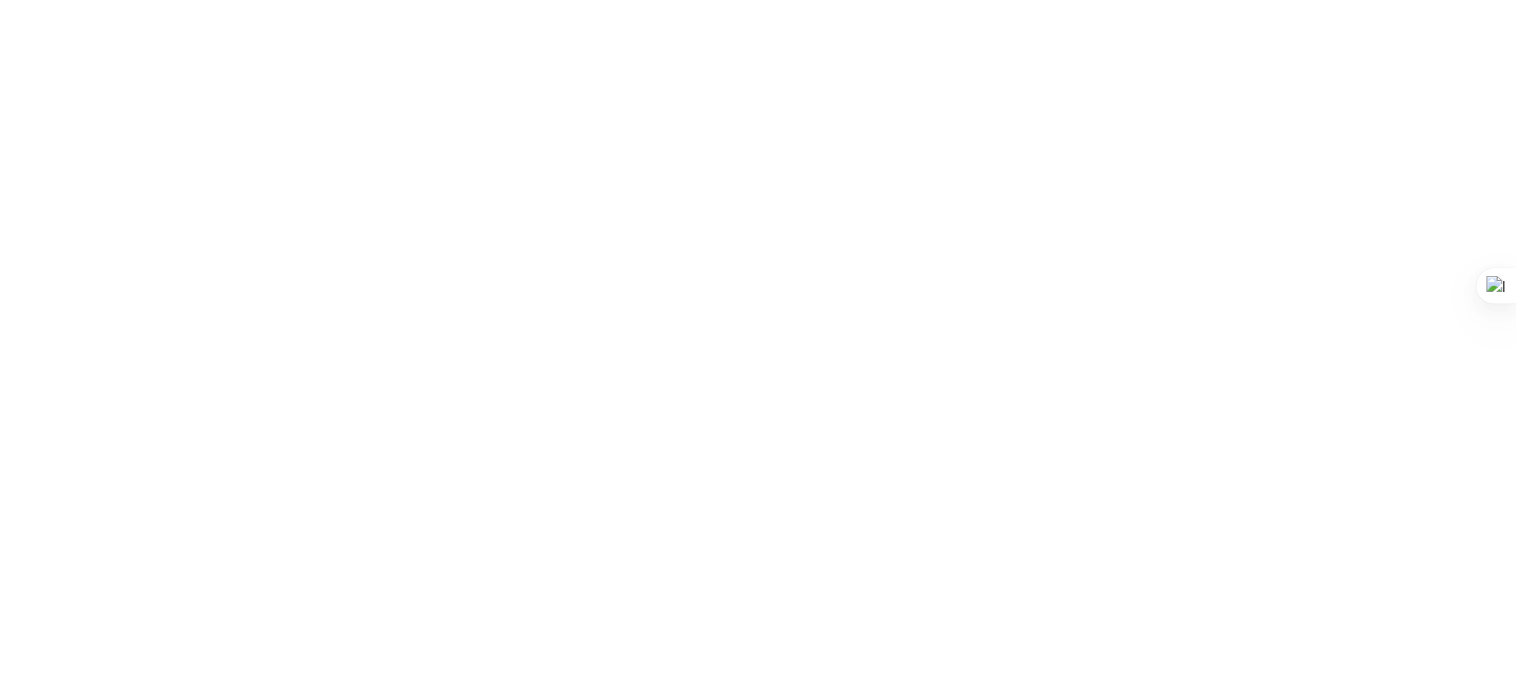 click on "Enviar" at bounding box center (399, 2549) 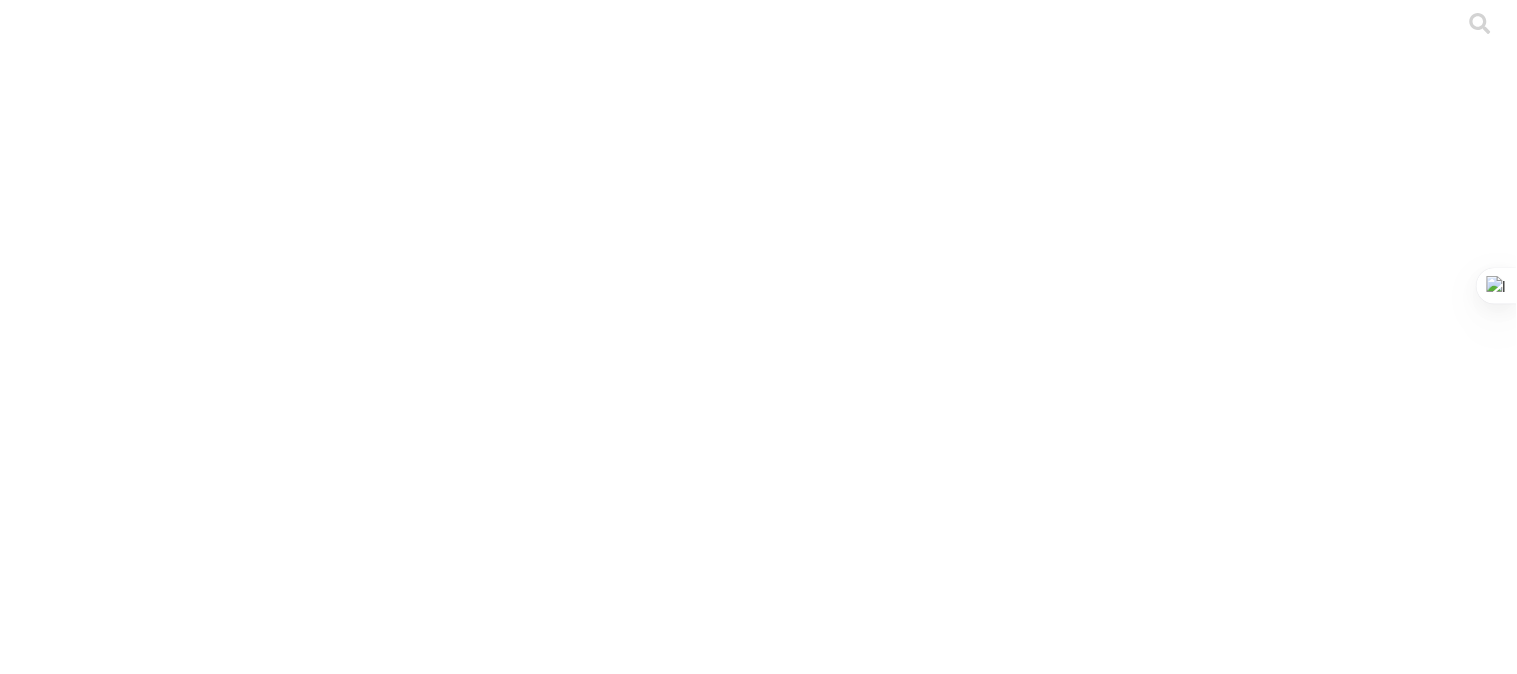 click 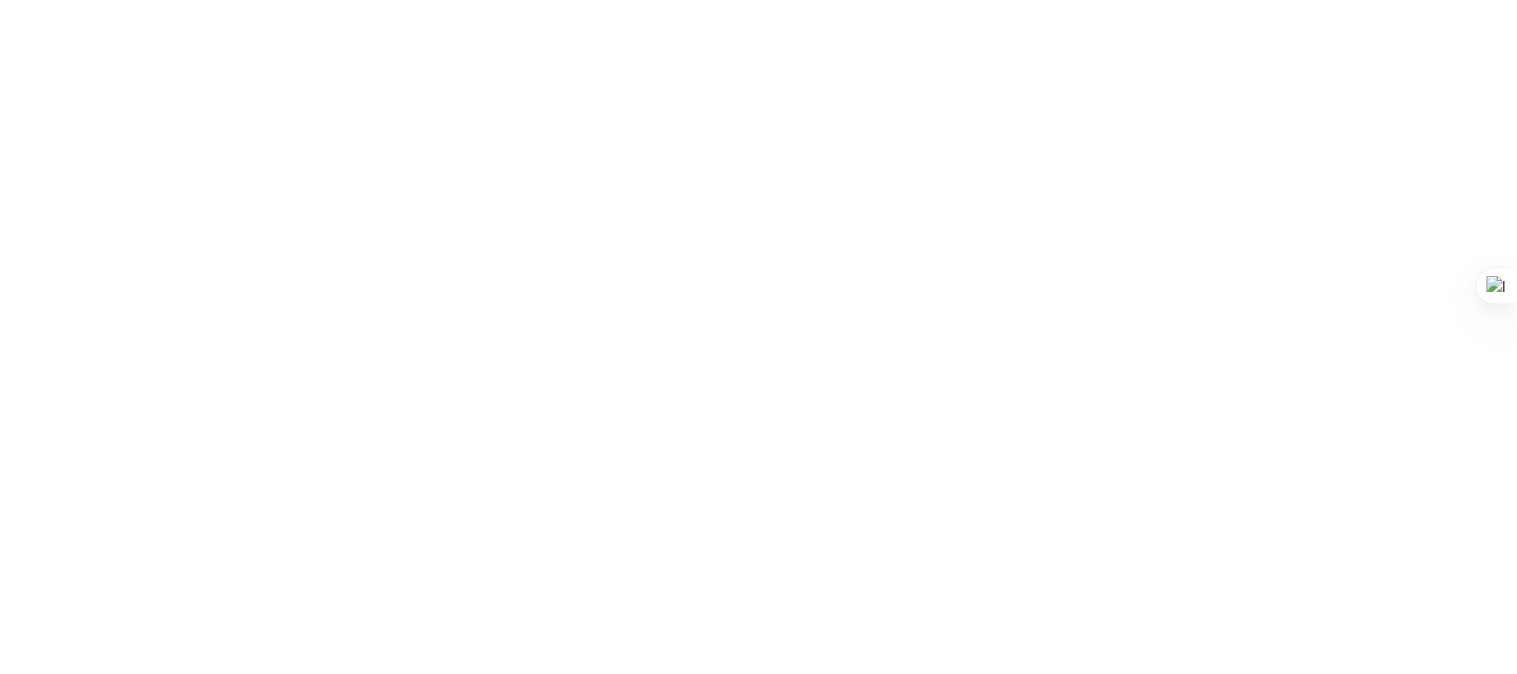 click 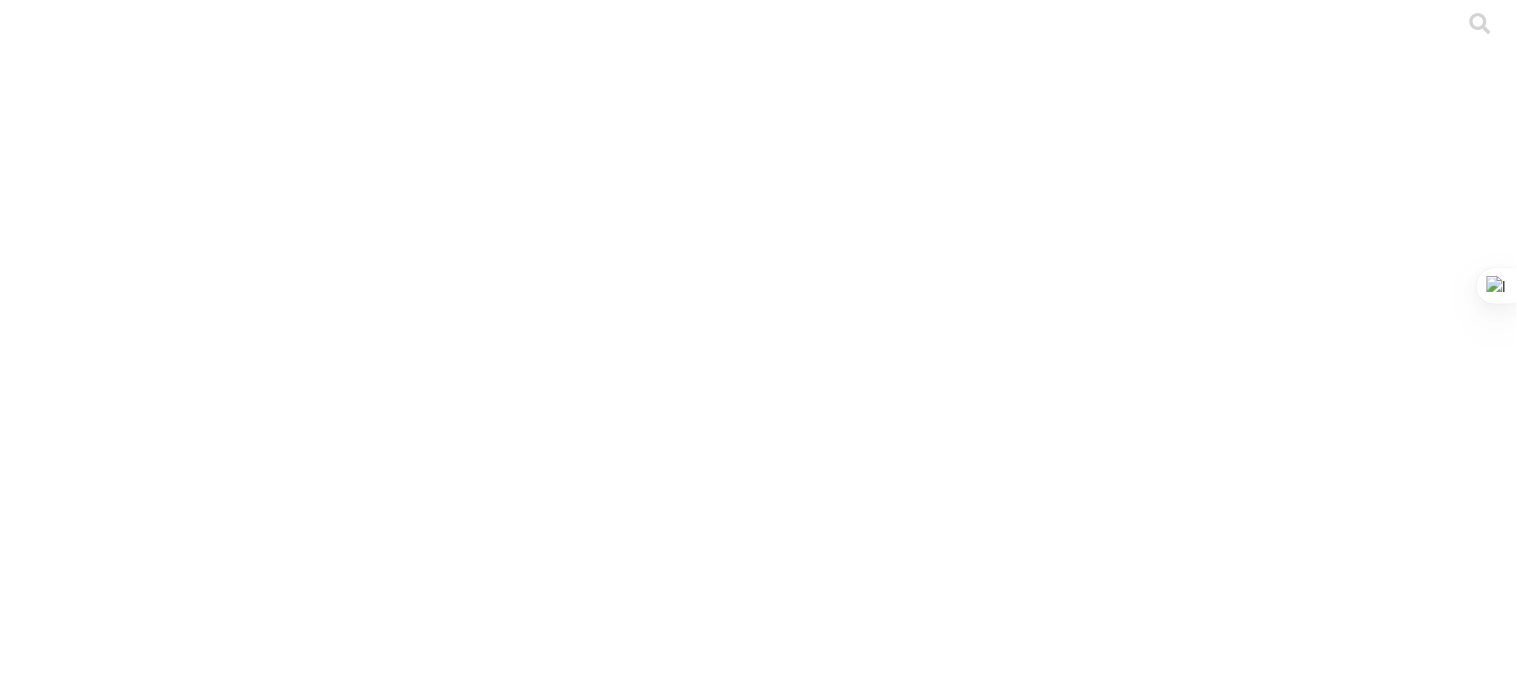 click on ".cls-1 {
fill: #d6d6d6;
}
ETL" at bounding box center (758, 3179) 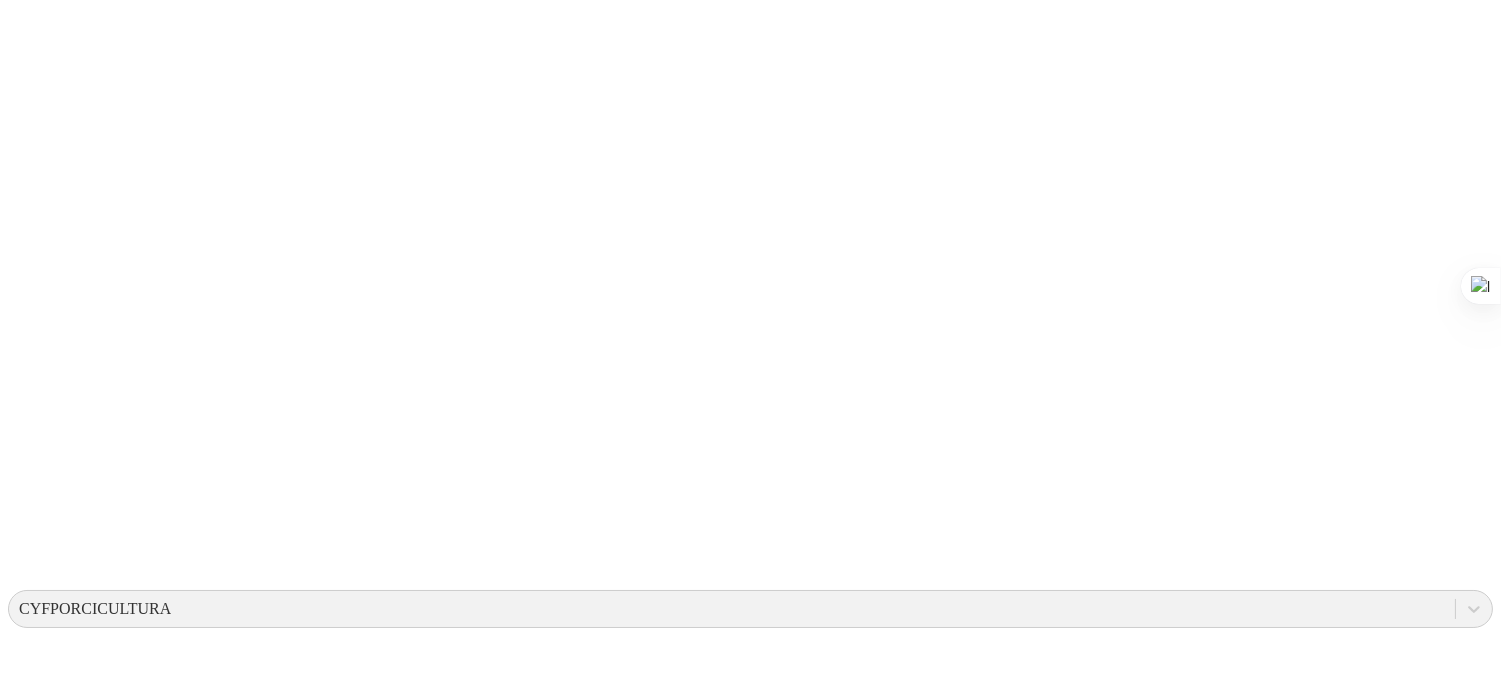 scroll, scrollTop: 333, scrollLeft: 0, axis: vertical 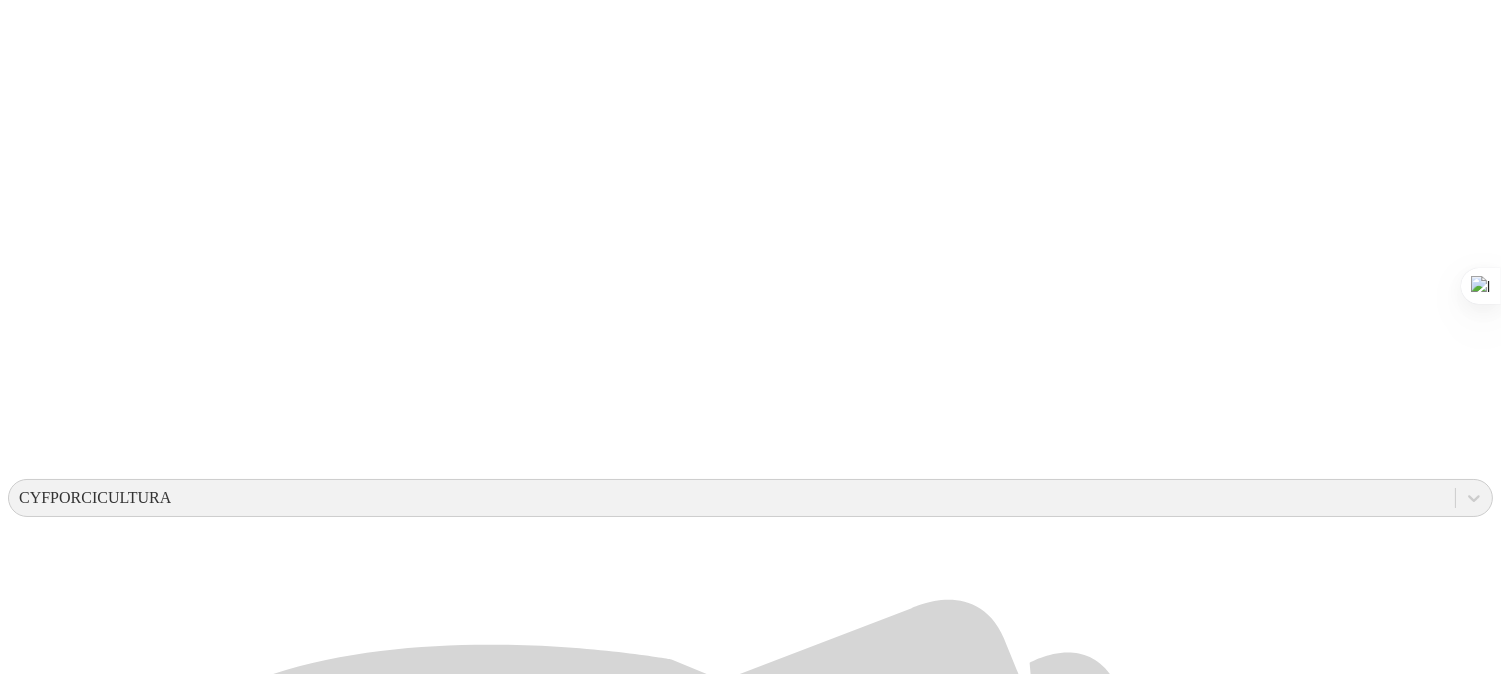 click on "INVERSIONES CARLIN" at bounding box center (750, 15626) 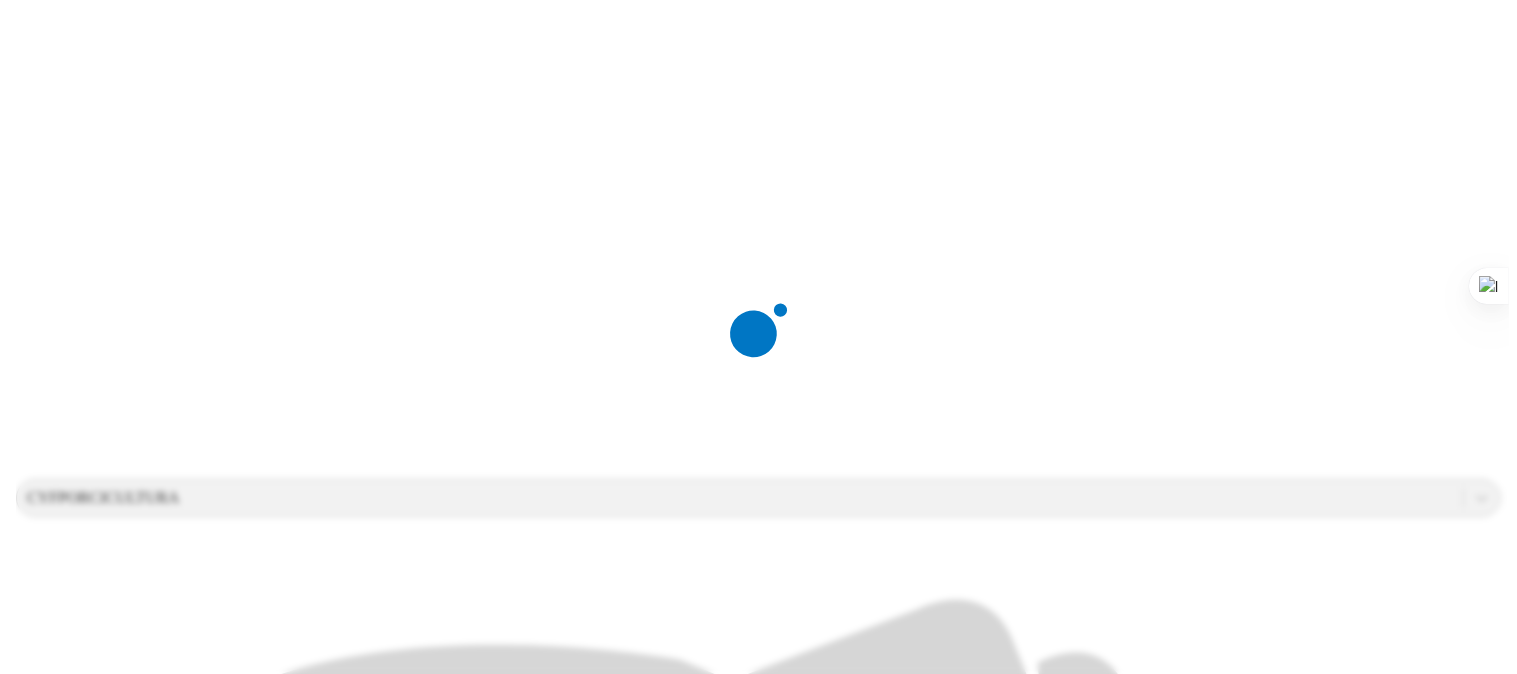 scroll, scrollTop: 0, scrollLeft: 0, axis: both 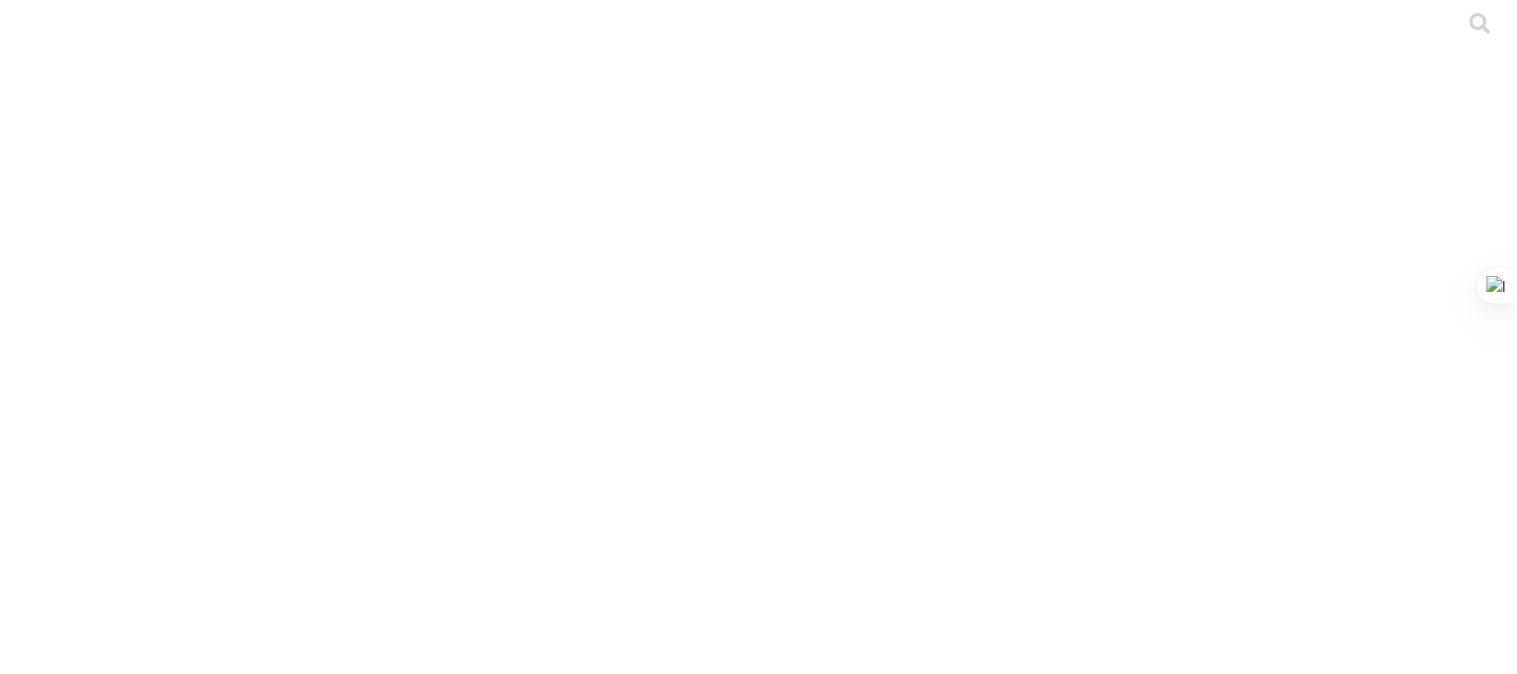 click on ".cls-1 {
fill: #d6d6d6;
}
CRIA" at bounding box center [758, 4702] 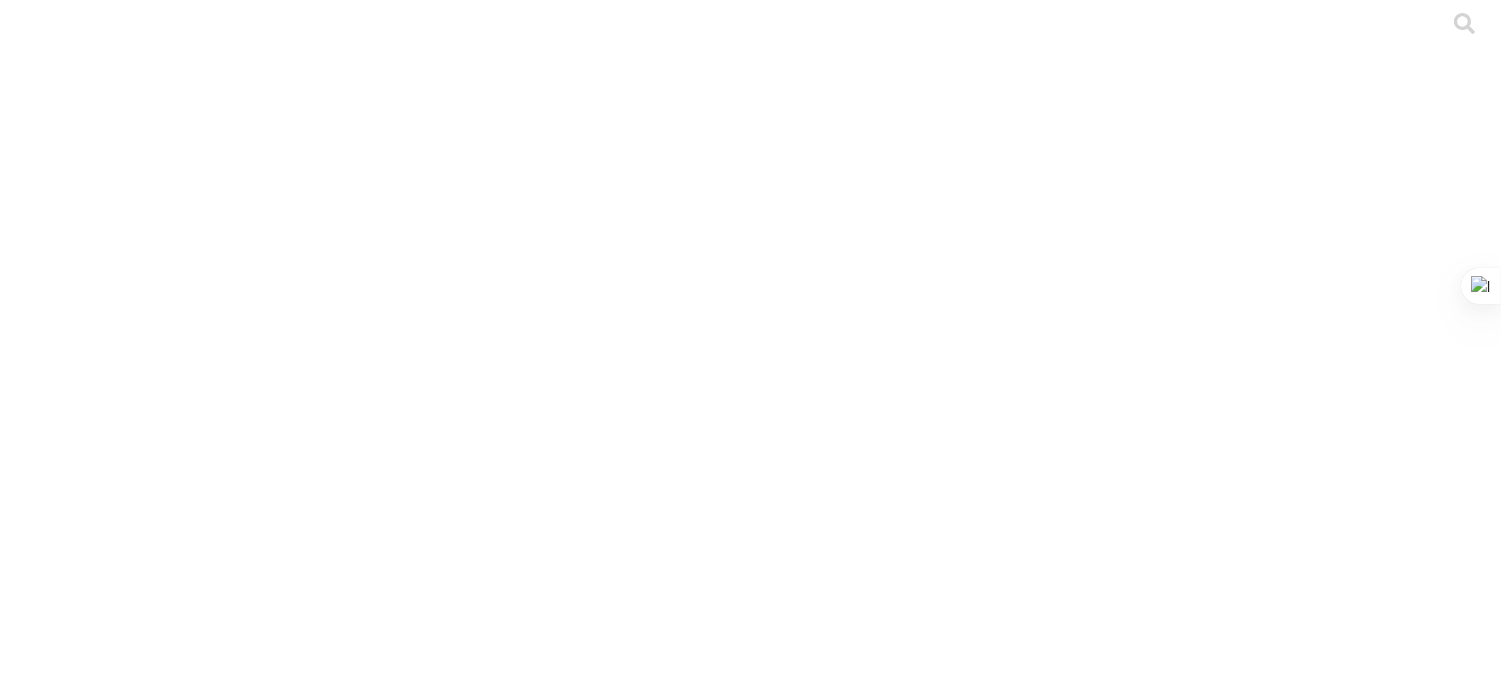 click on "Cargar" at bounding box center [174, 2295] 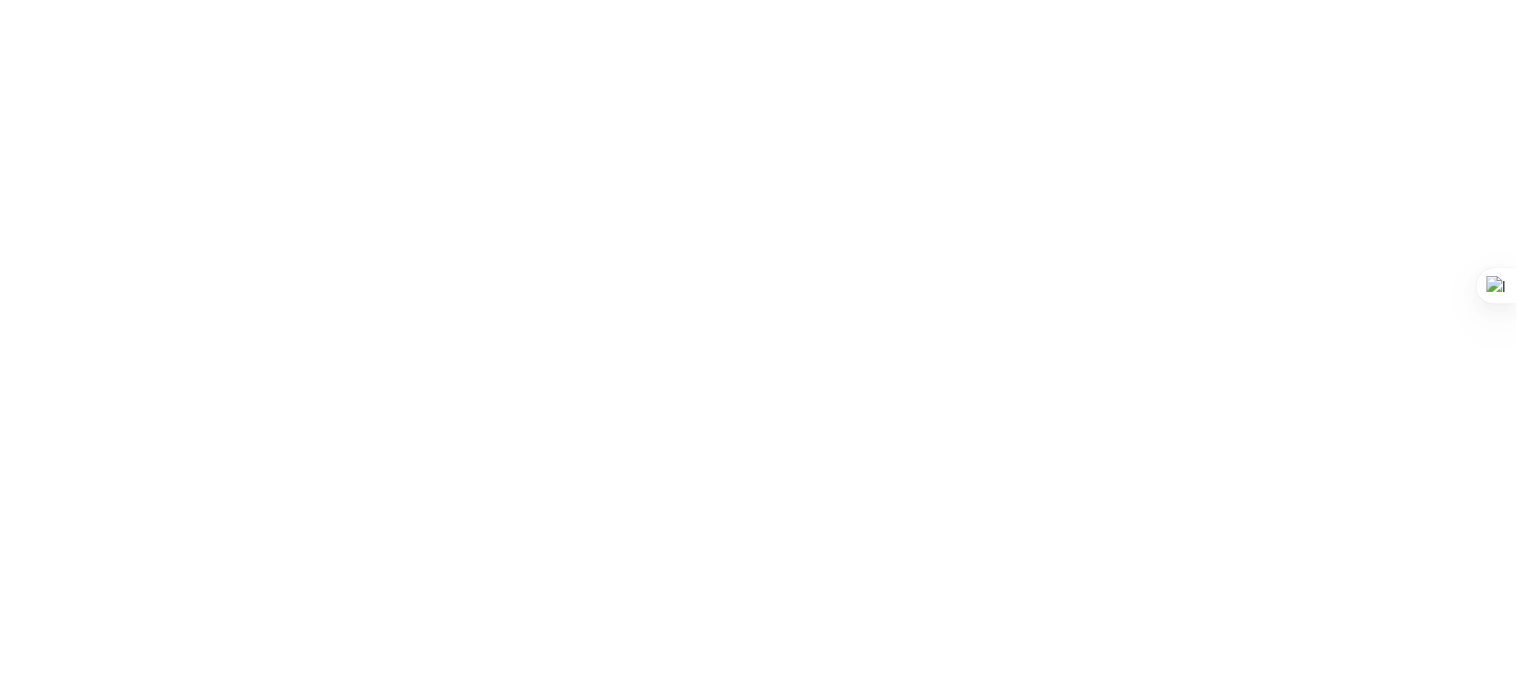 drag, startPoint x: 725, startPoint y: 320, endPoint x: 0, endPoint y: 322, distance: 725.00275 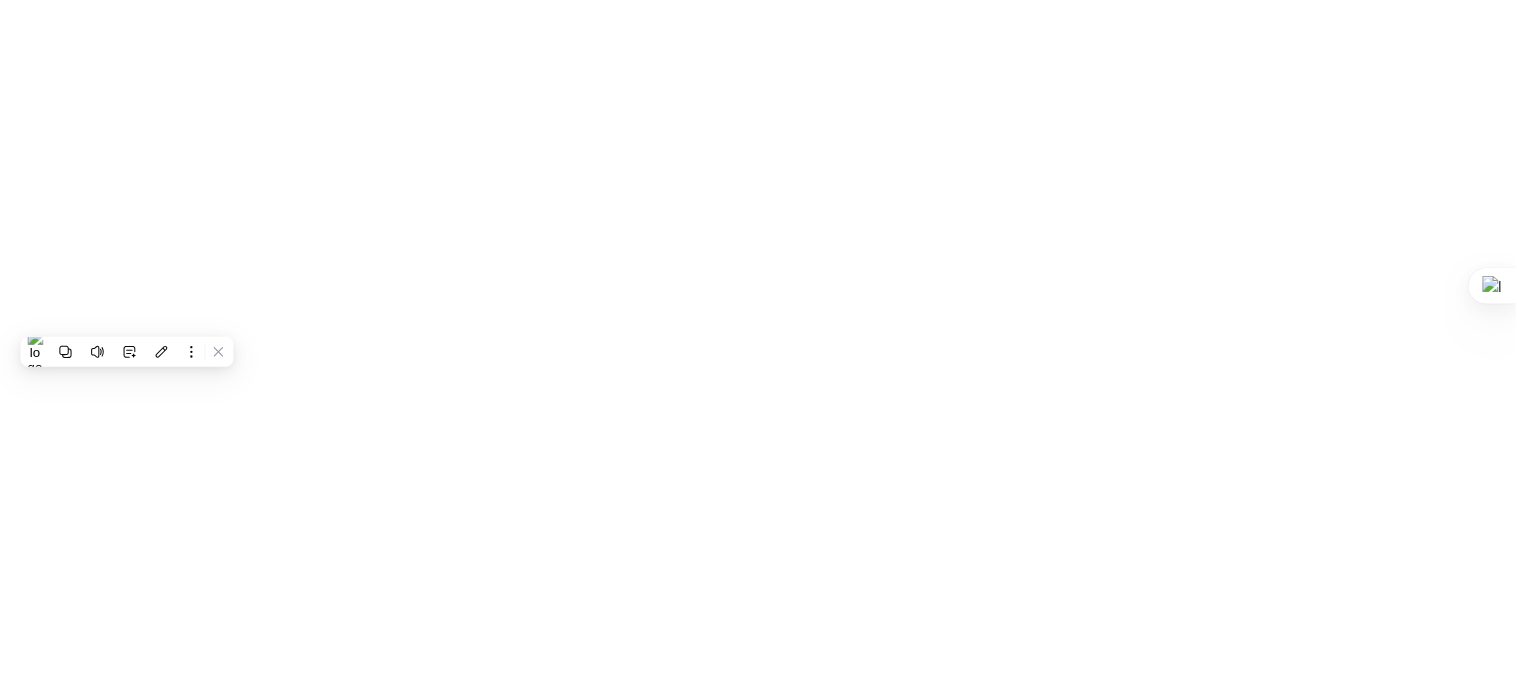 click at bounding box center [758, 2486] 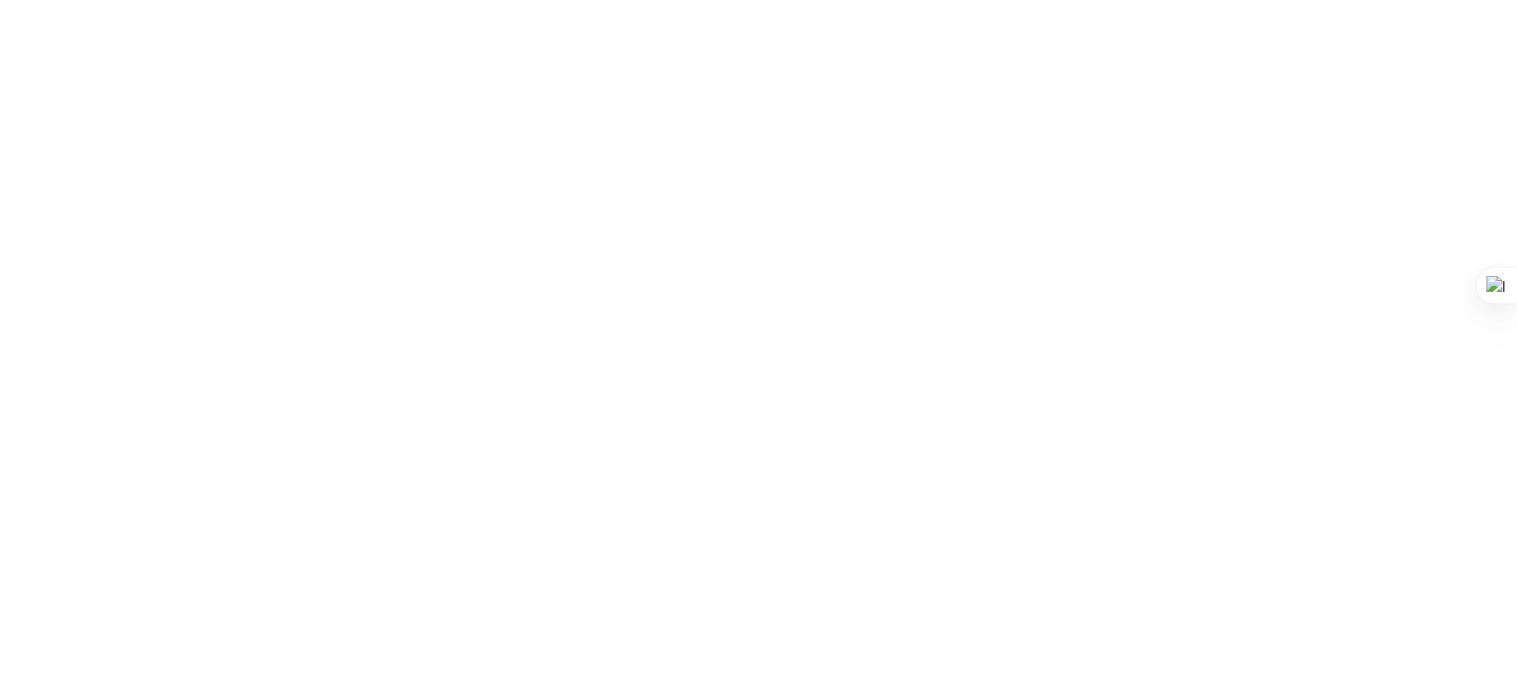 click at bounding box center (96, 2486) 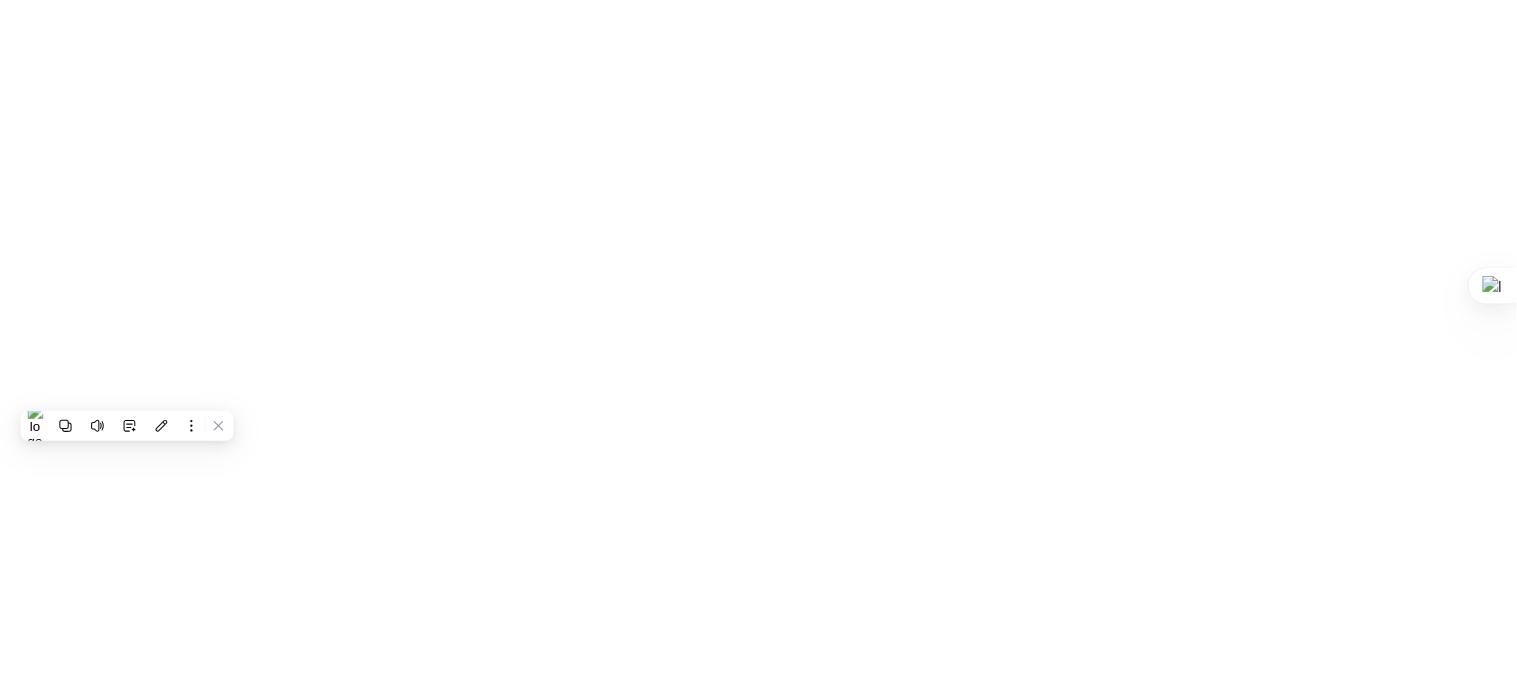 click at bounding box center [96, 2561] 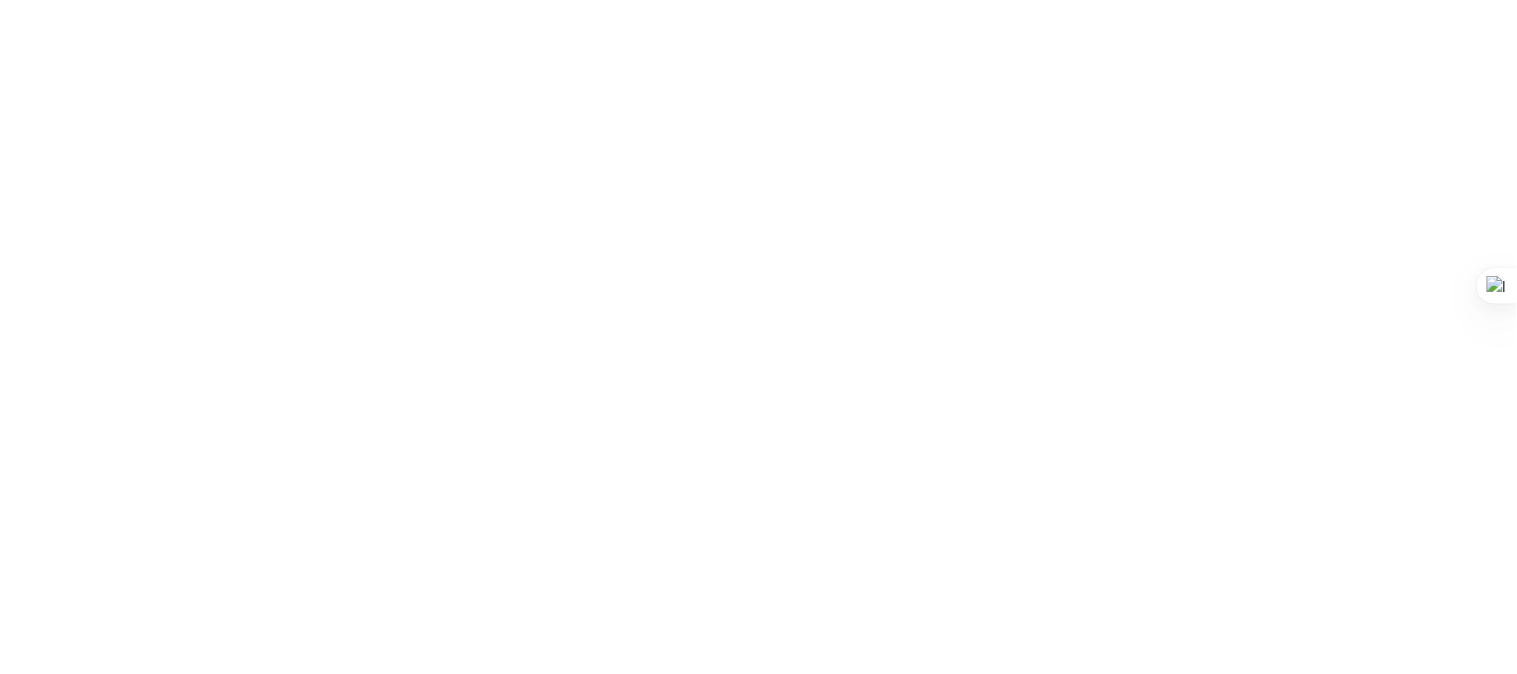 paste on "S4 GRAL - VILLA DE LOS ANGELES-[LAST].xlsx" 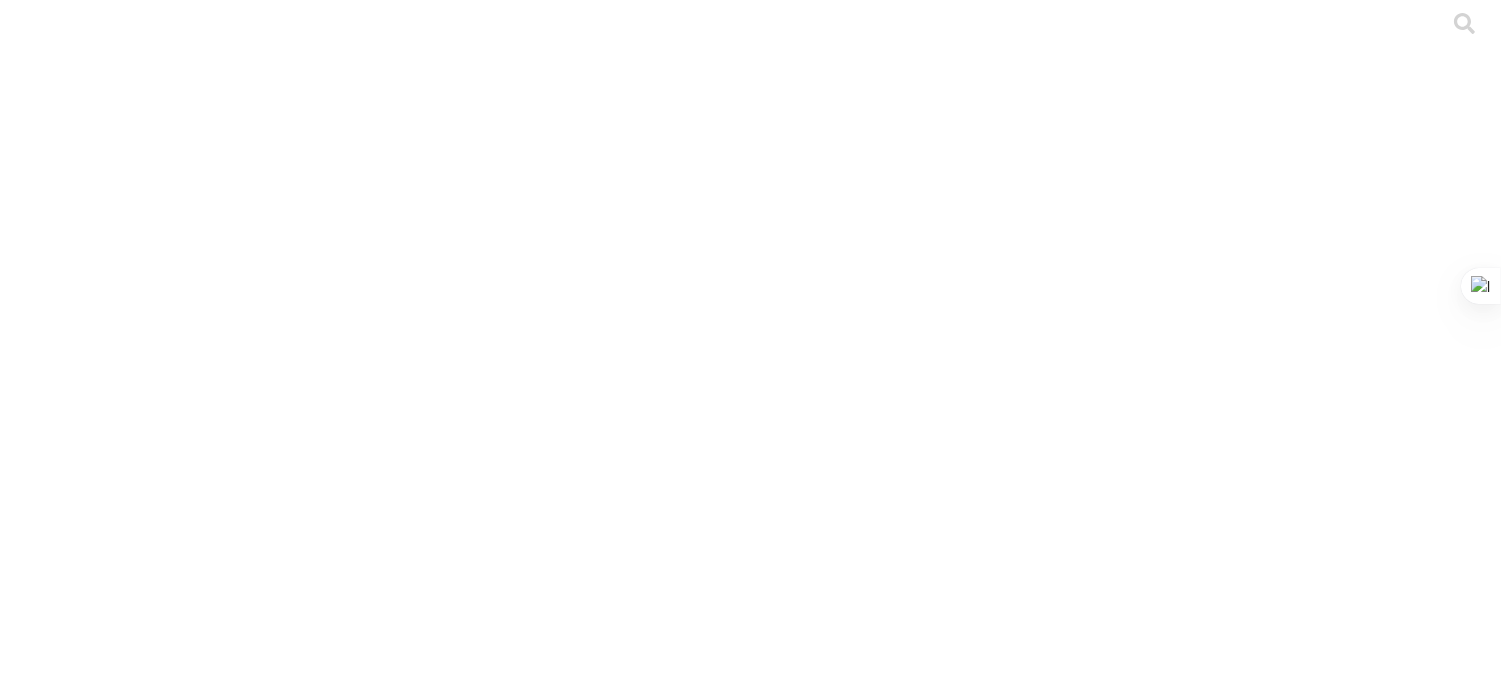 click on "Cargar" at bounding box center (174, 2295) 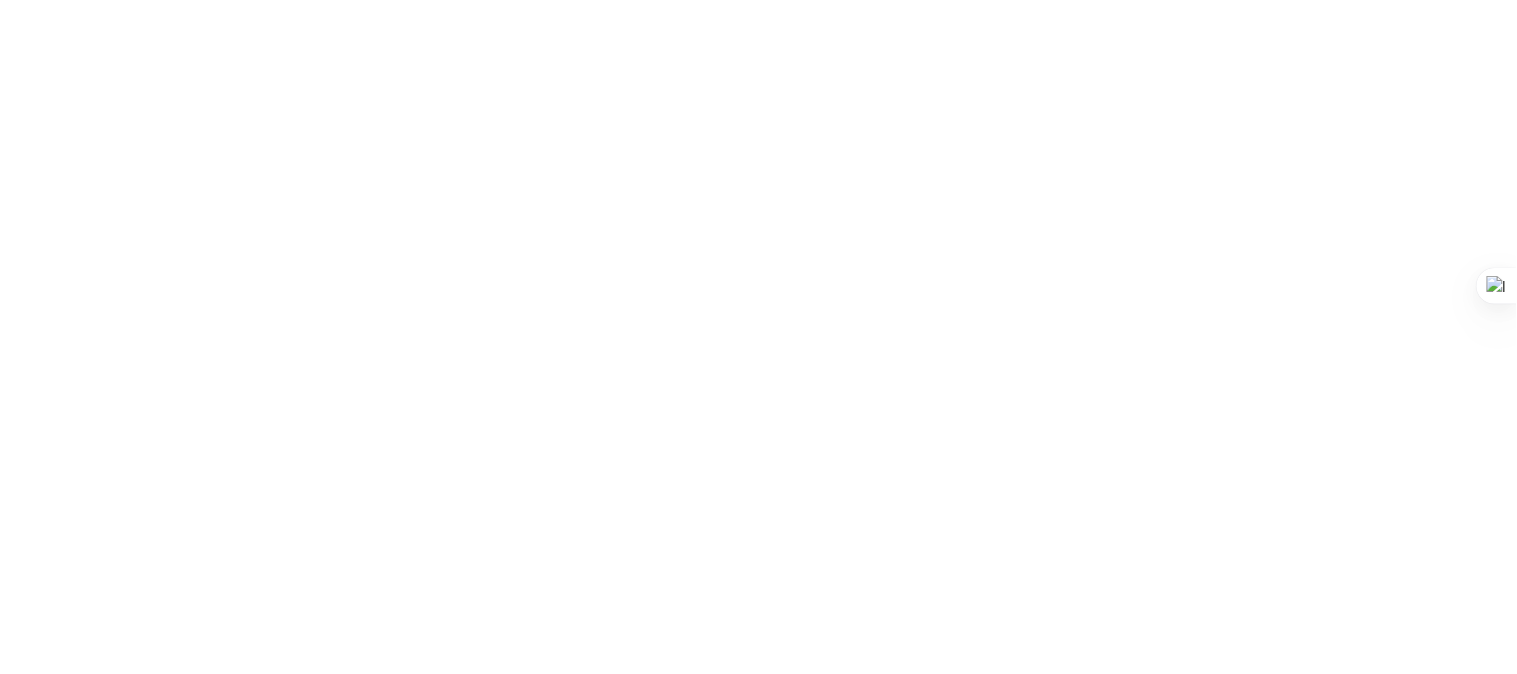 drag, startPoint x: 736, startPoint y: 325, endPoint x: 21, endPoint y: 323, distance: 715.0028 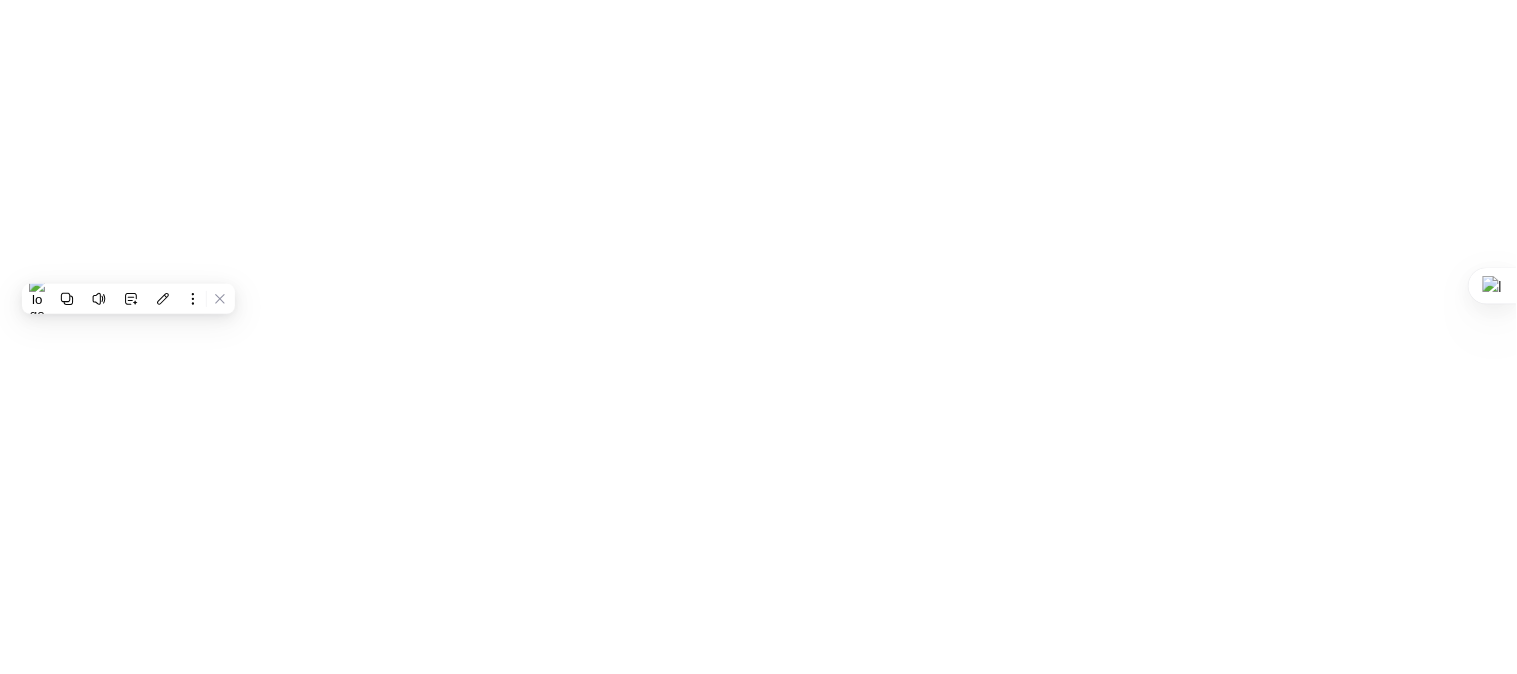 click at bounding box center (96, 2486) 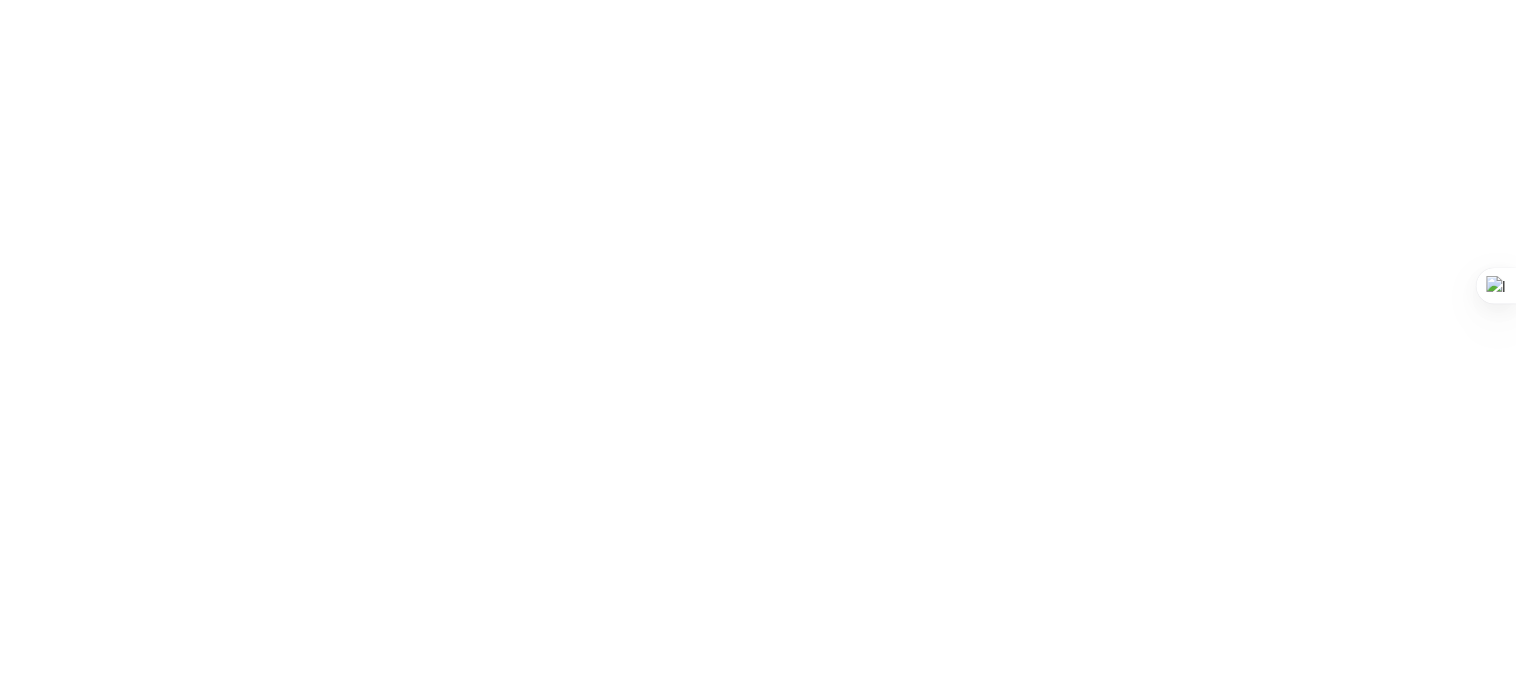 paste on "STOCK GRAL- VILLA DE LOS ANGELES - [LAST].xlsx" 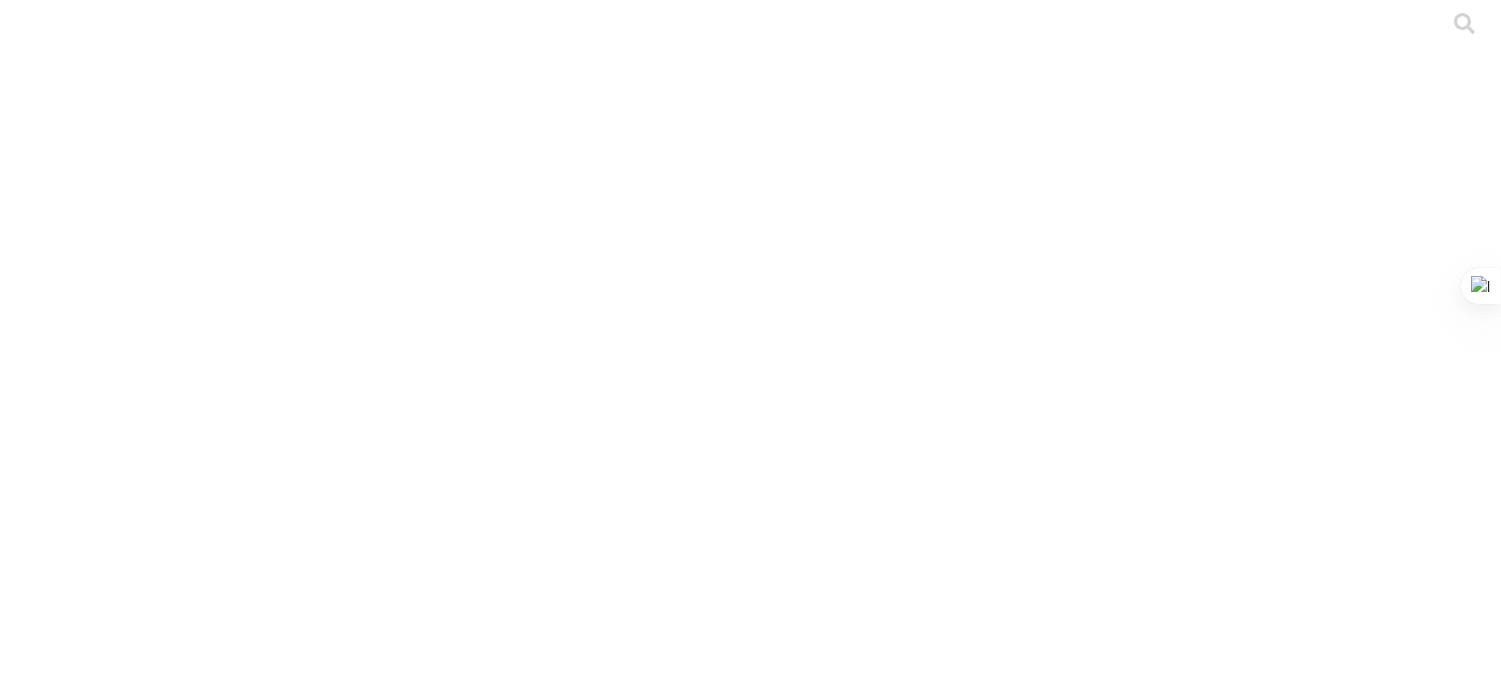 click on "INVERSIONES CARLIN" at bounding box center [244, 2323] 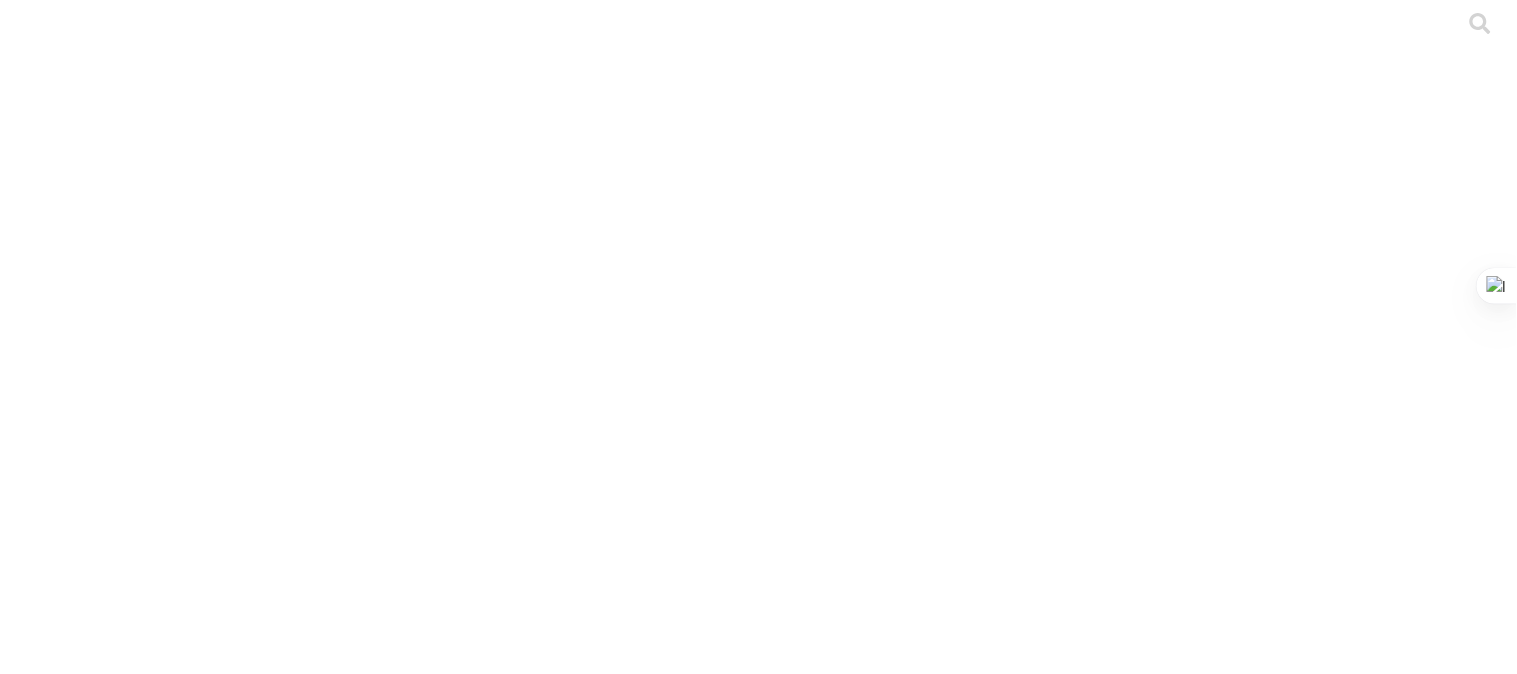 click on "PRECEBO" at bounding box center [758, 6978] 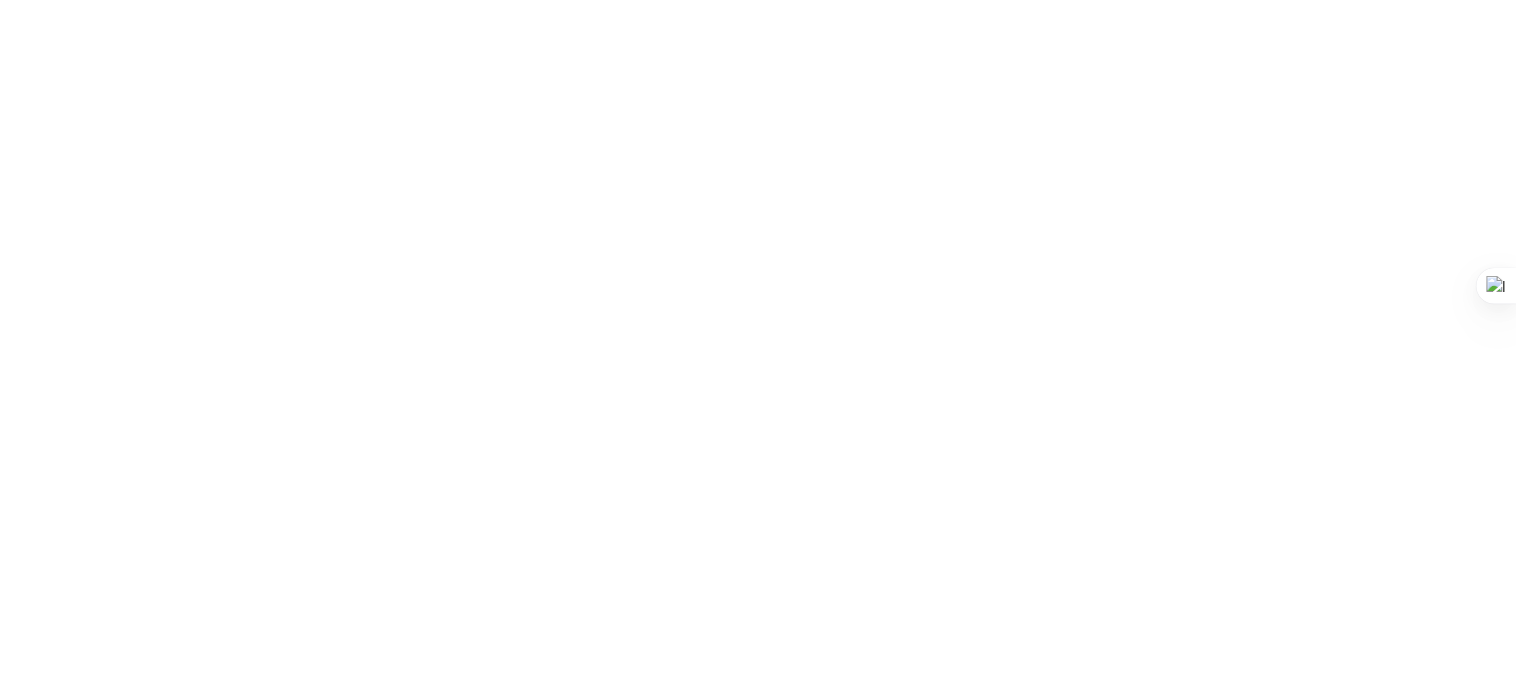 drag, startPoint x: 702, startPoint y: 322, endPoint x: 86, endPoint y: 317, distance: 616.02026 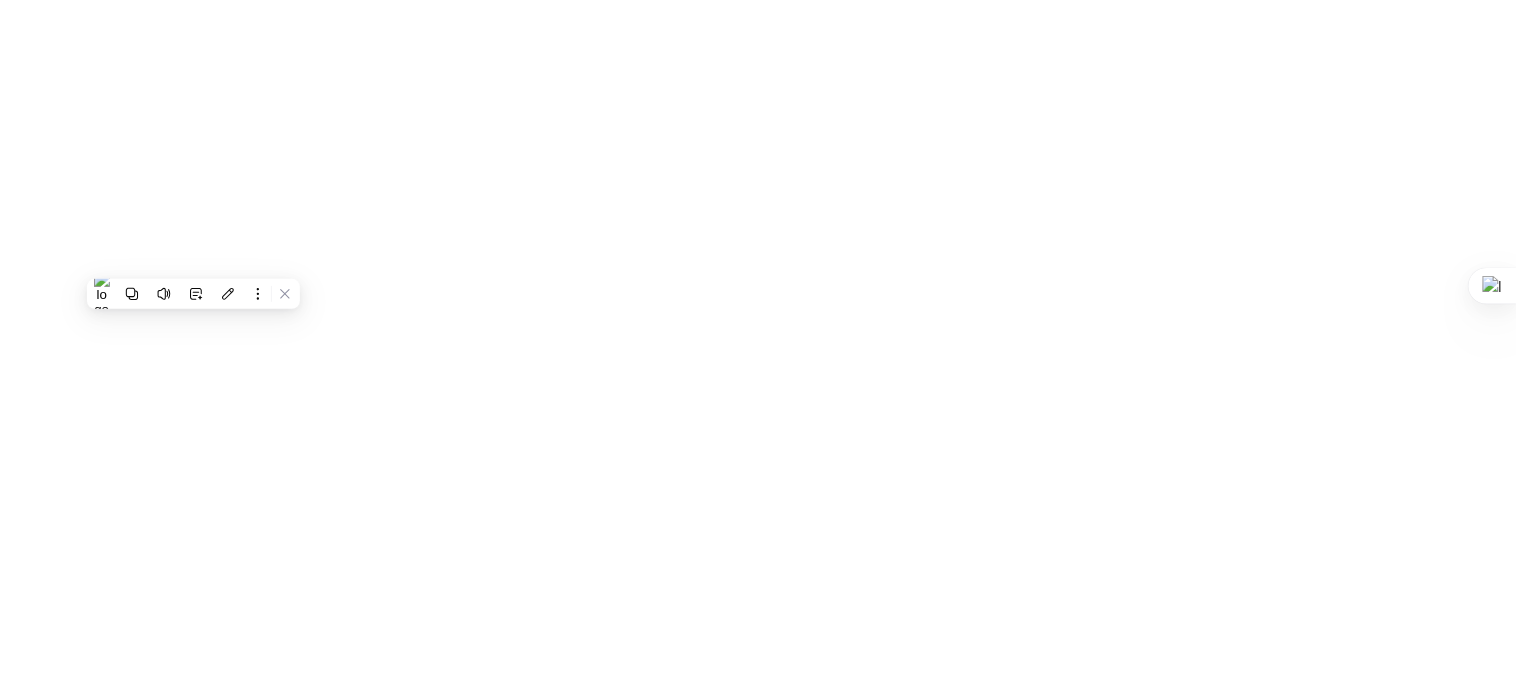 click at bounding box center [96, 2486] 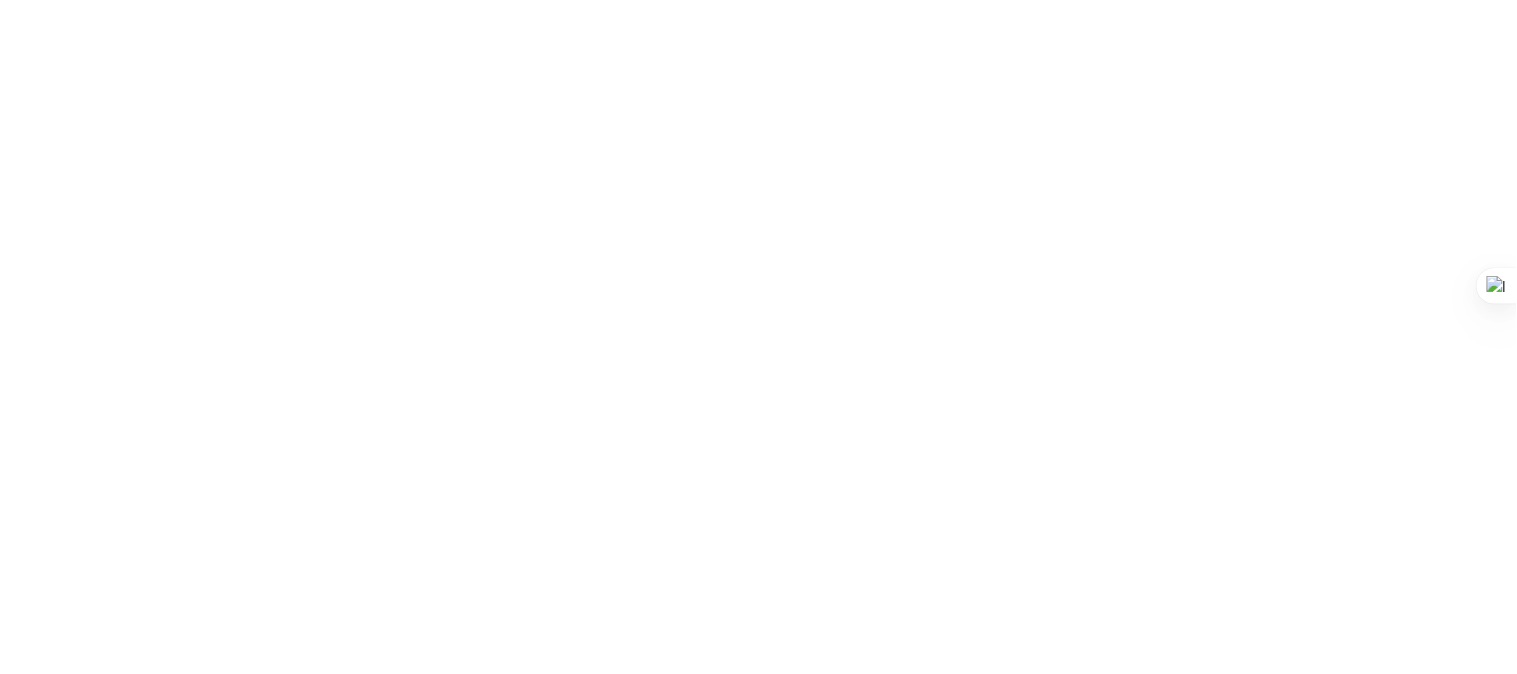 paste on "SITIO 2 - VILLA DE LOS ANGELES-[LAST].xlsx" 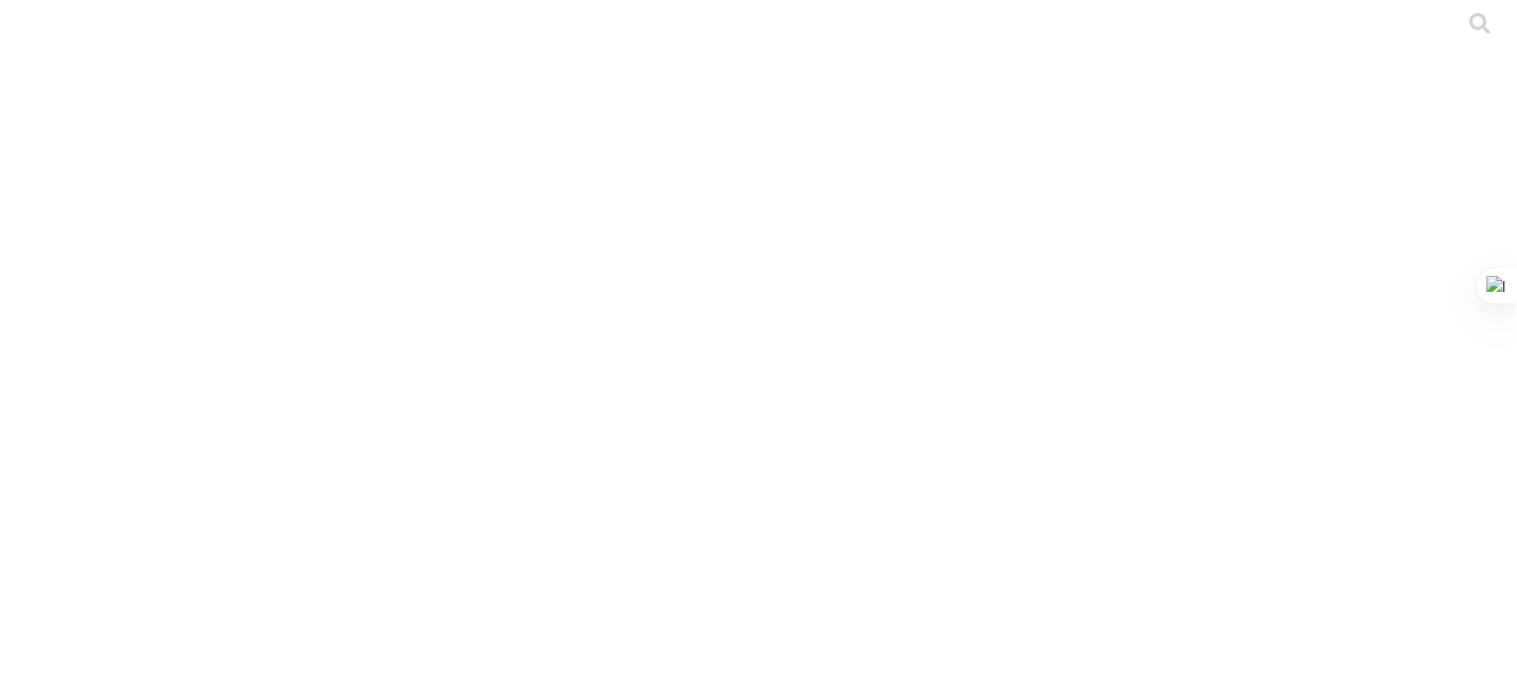 click 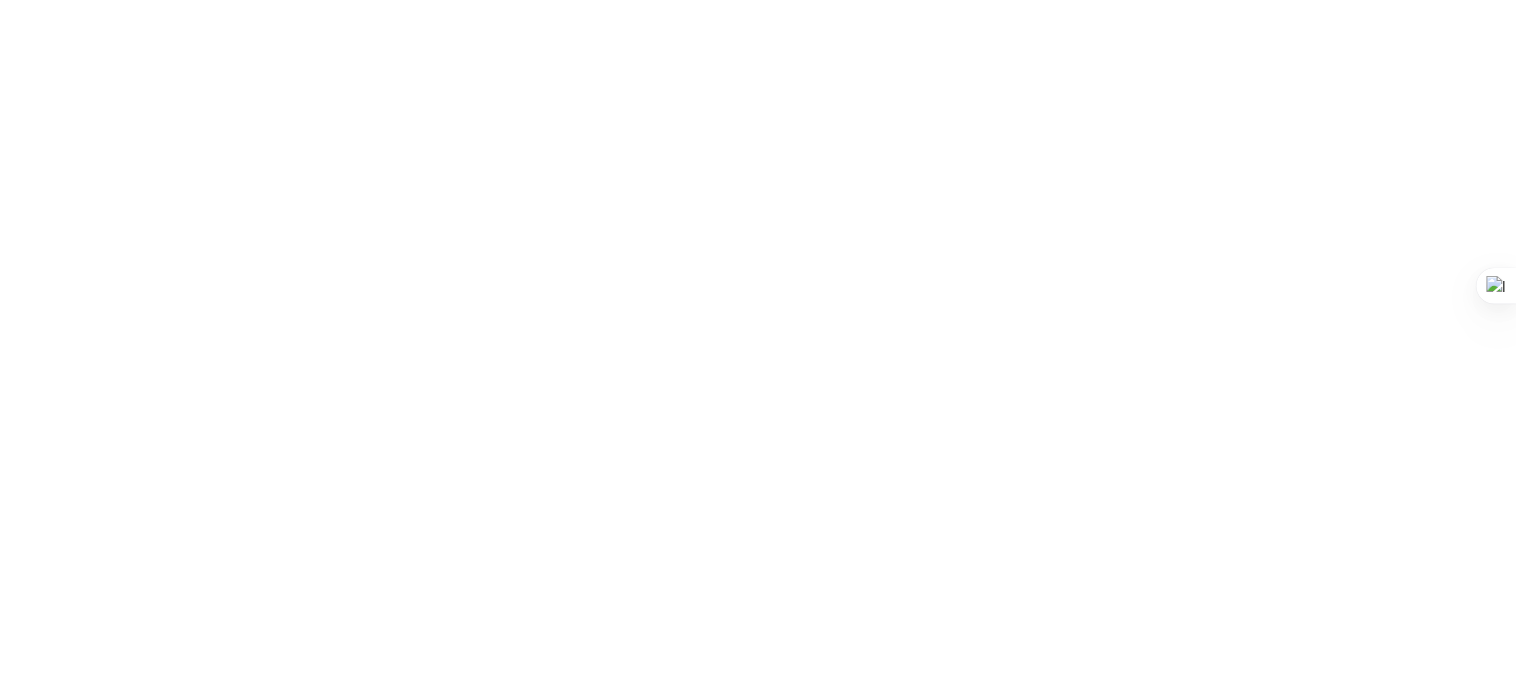 click on ".f833c649-ebfd-4bf3-83aa-e64b698d0dc5 {
fill: none;
stroke-linecap: round;
stroke-linejoin: round;
stroke-width: 3 !important;
}
Know" at bounding box center [758, 2592] 